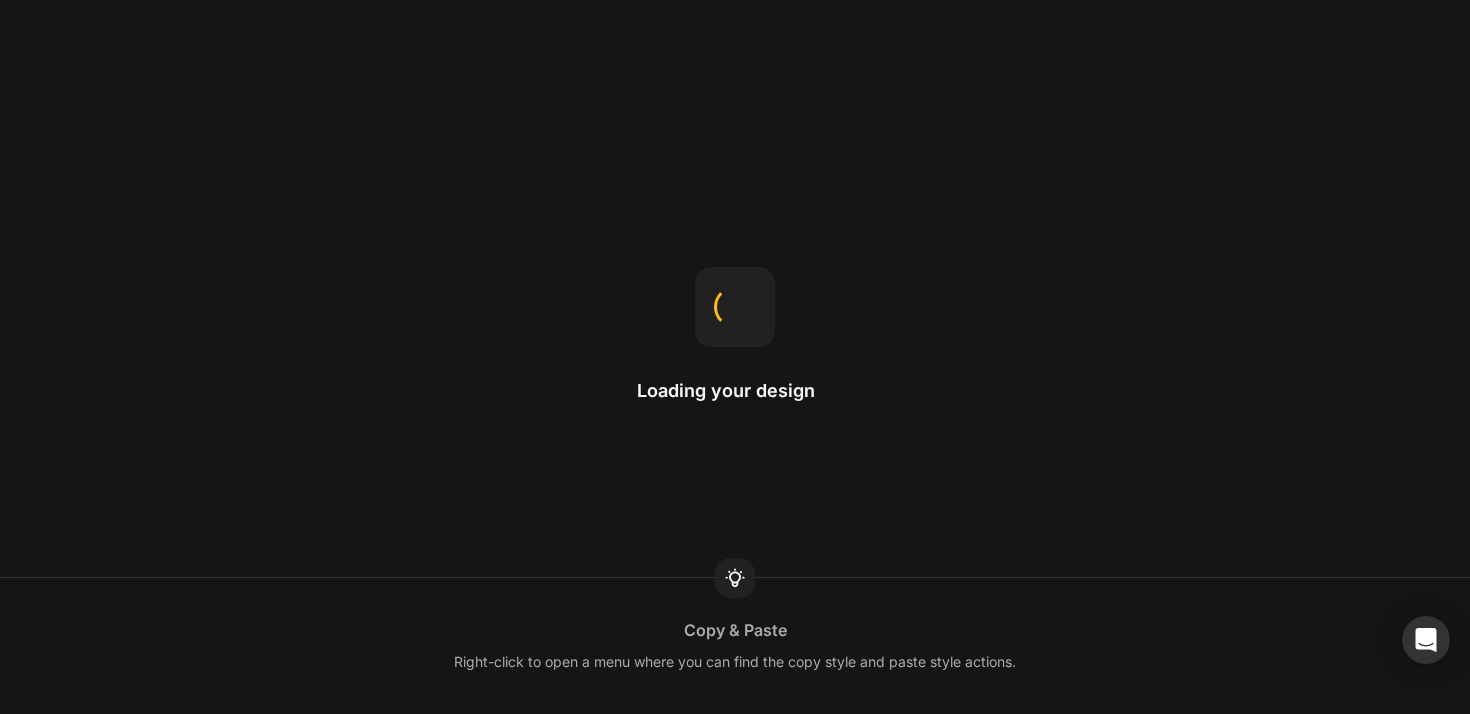 scroll, scrollTop: 0, scrollLeft: 0, axis: both 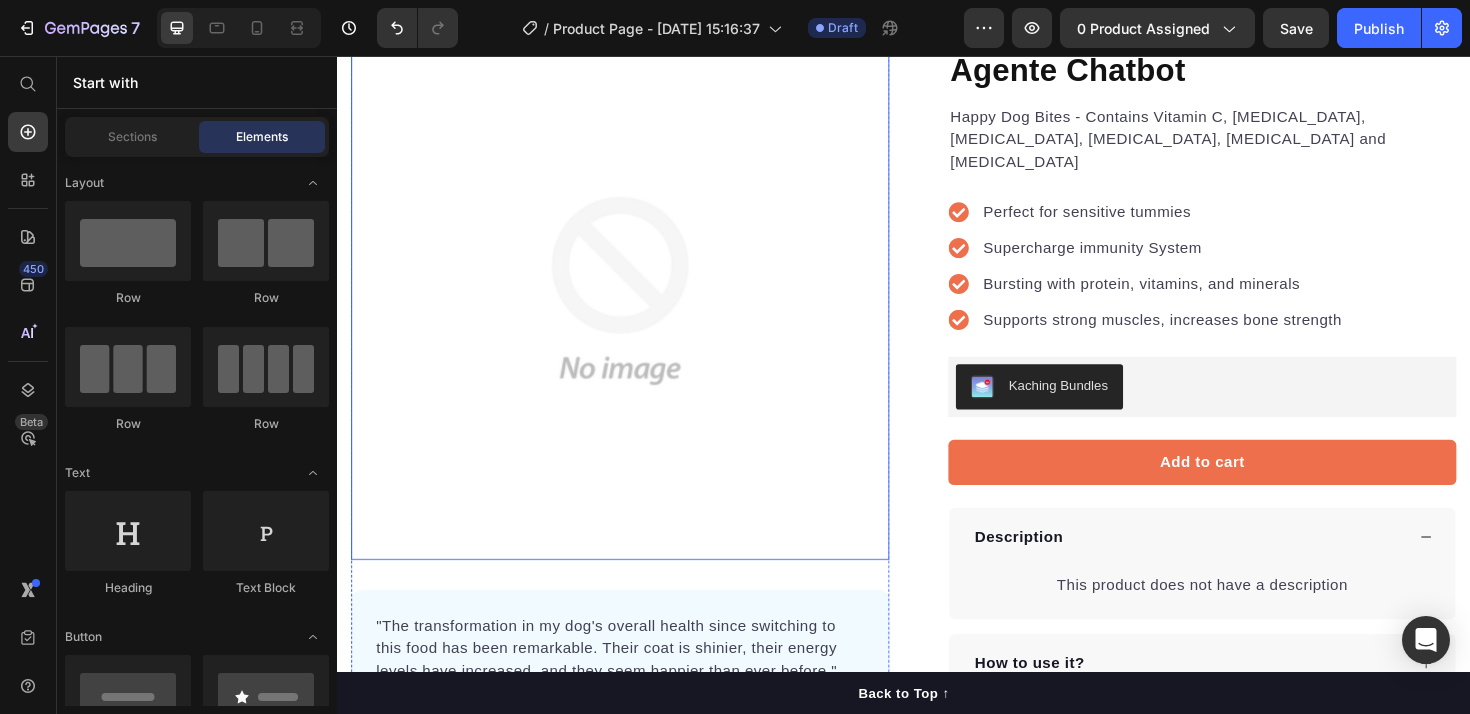 click at bounding box center (637, 304) 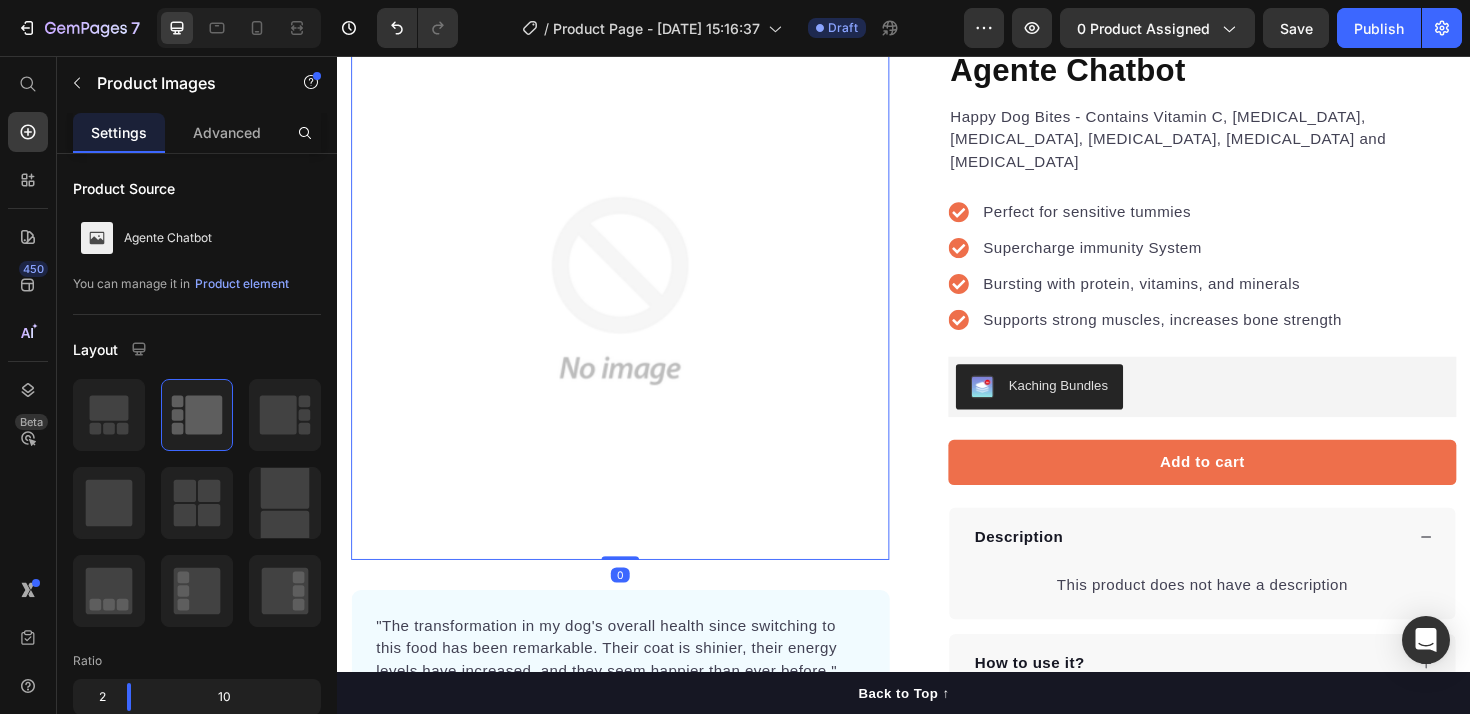 scroll, scrollTop: 0, scrollLeft: 0, axis: both 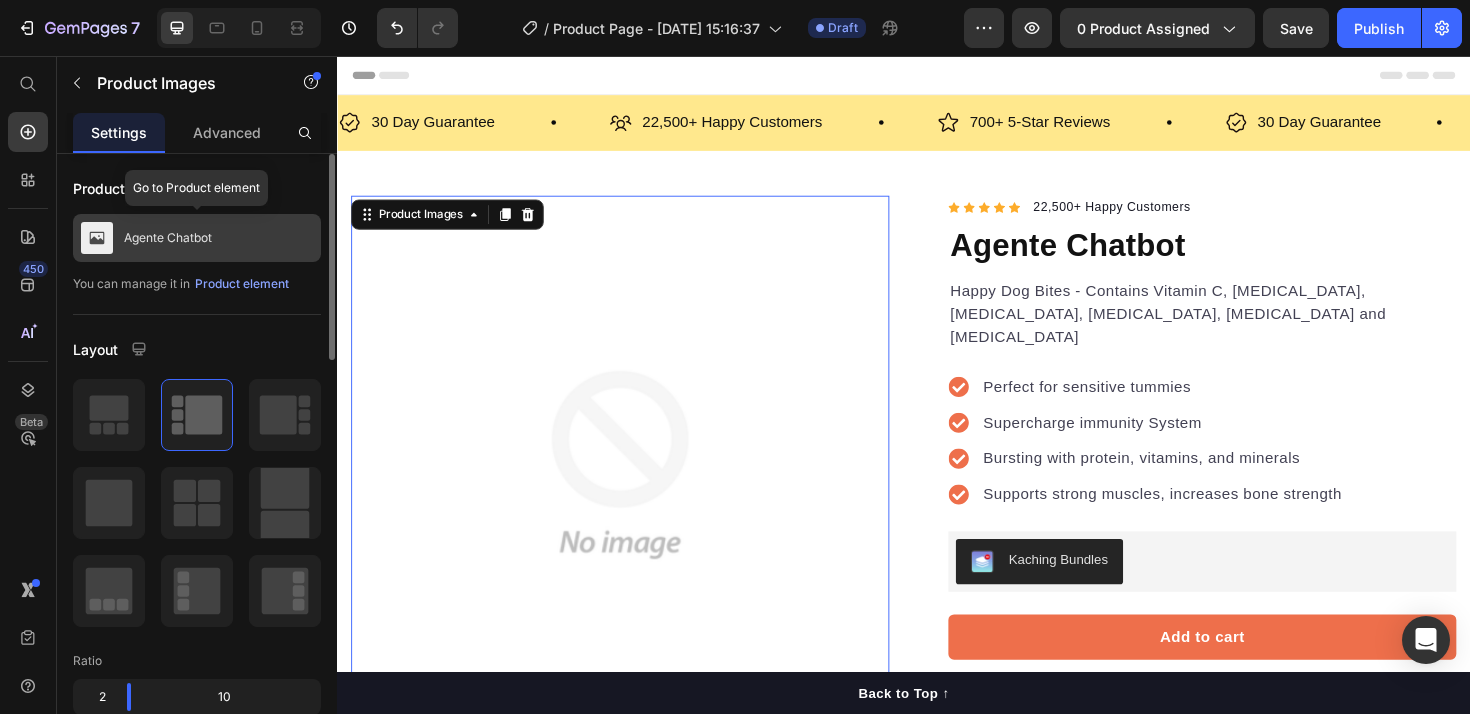 click on "Agente Chatbot" at bounding box center [168, 238] 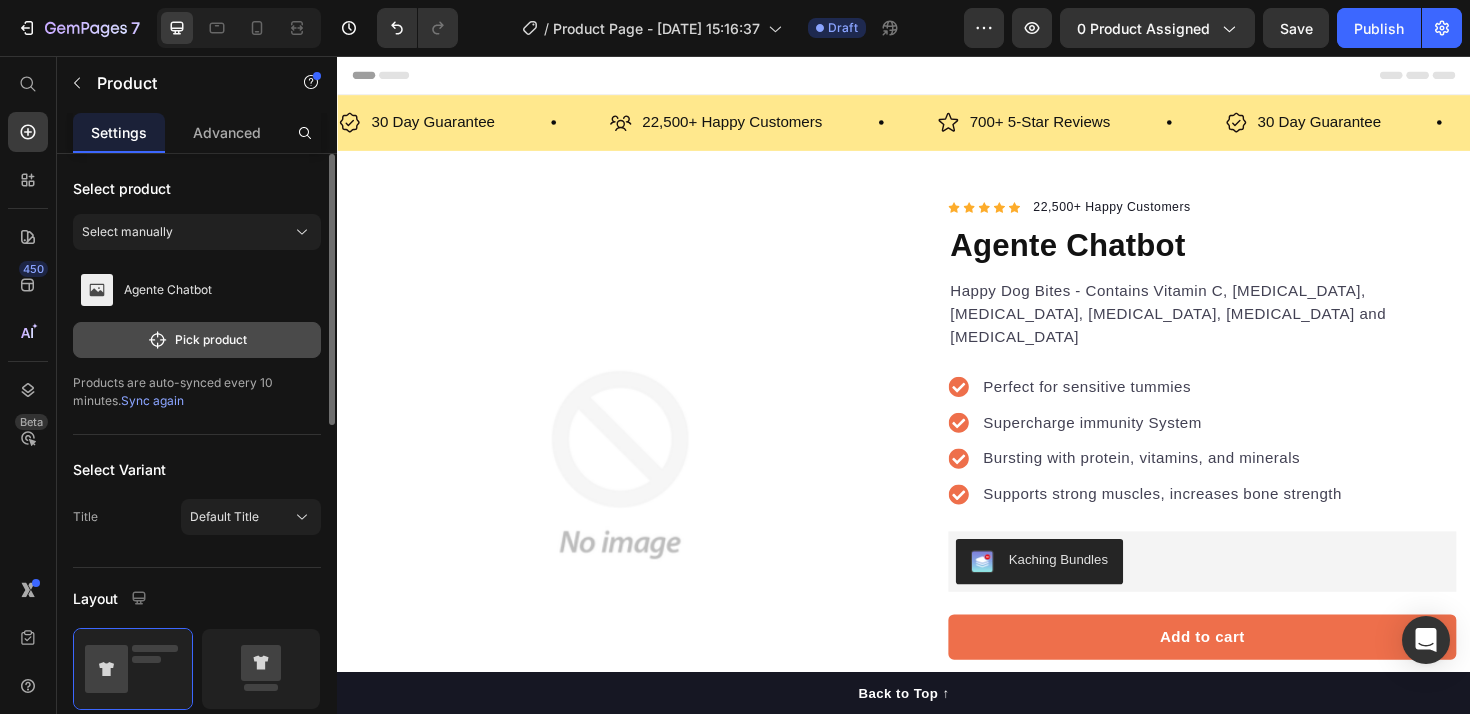 click on "Pick product" at bounding box center (197, 340) 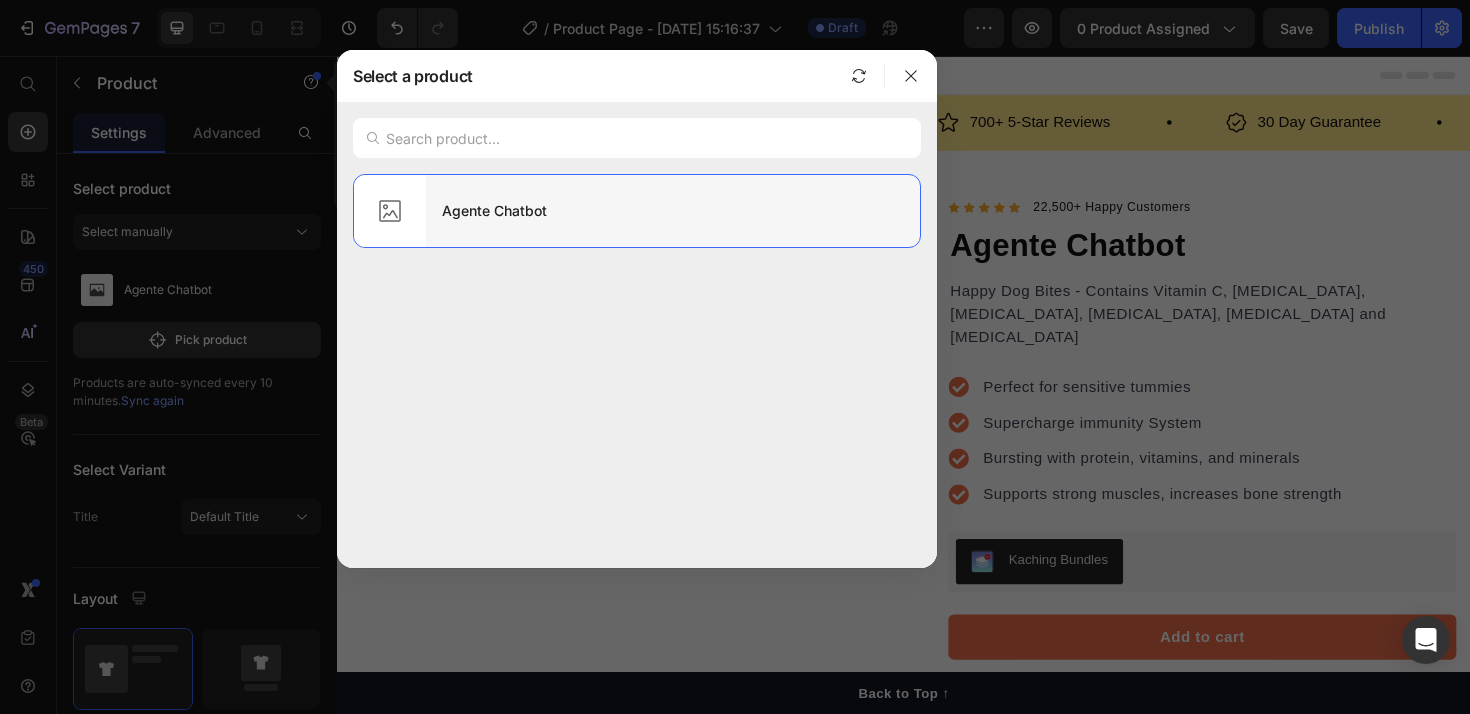click on "Agente Chatbot" at bounding box center (673, 211) 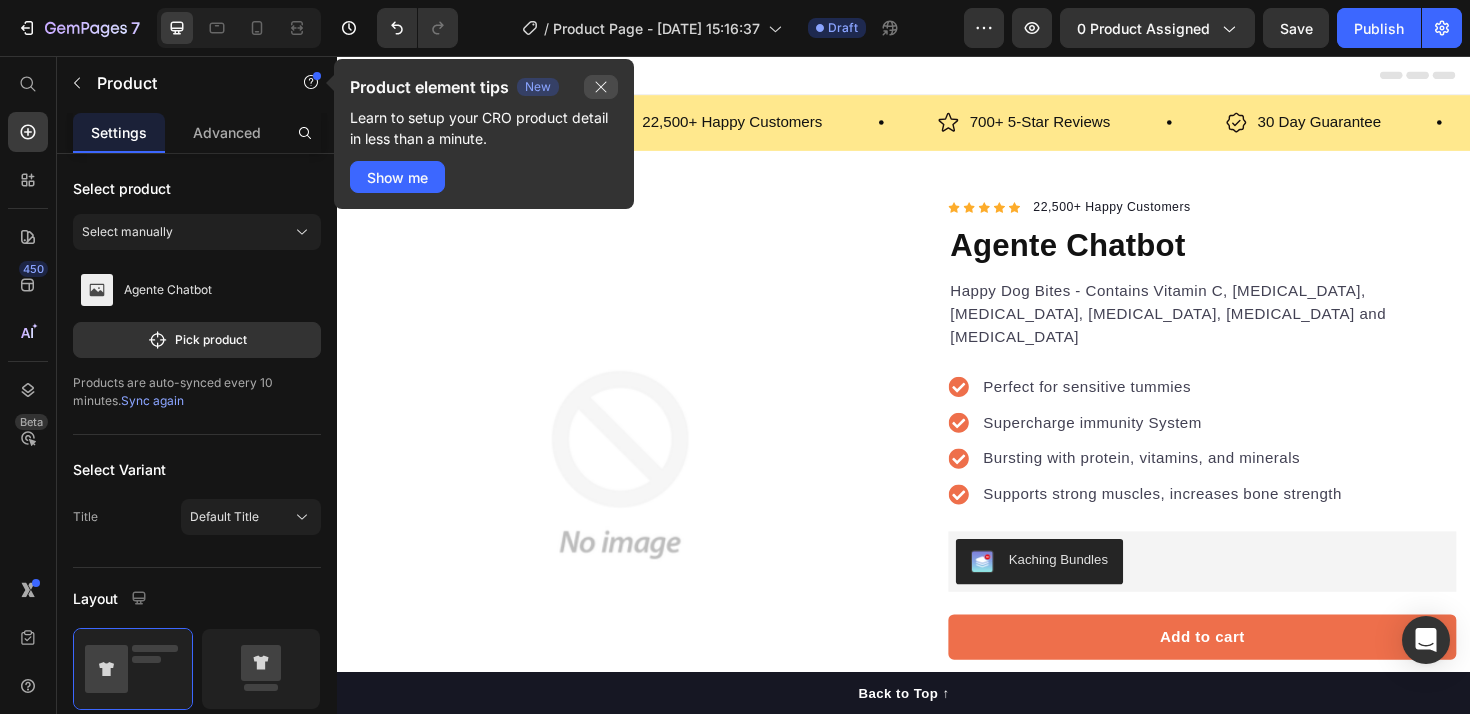 click 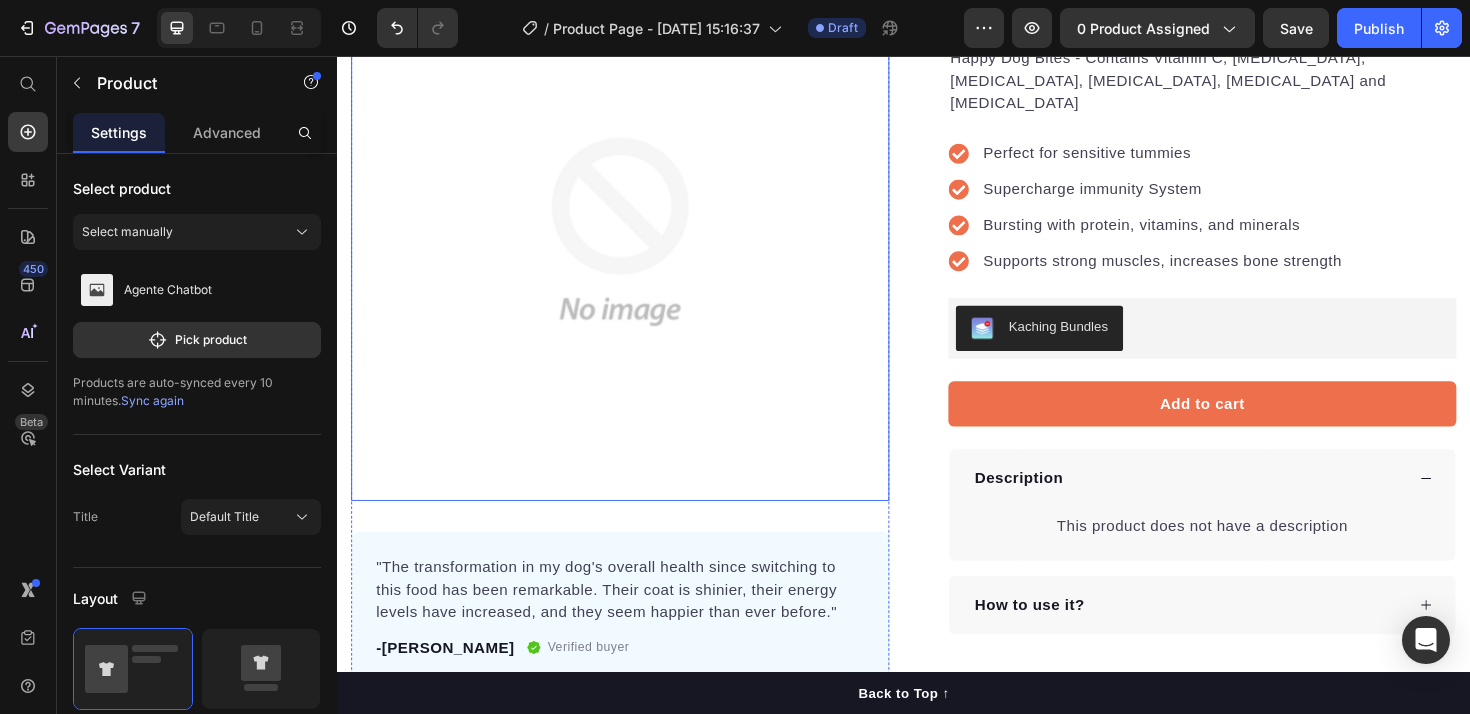 scroll, scrollTop: 7, scrollLeft: 0, axis: vertical 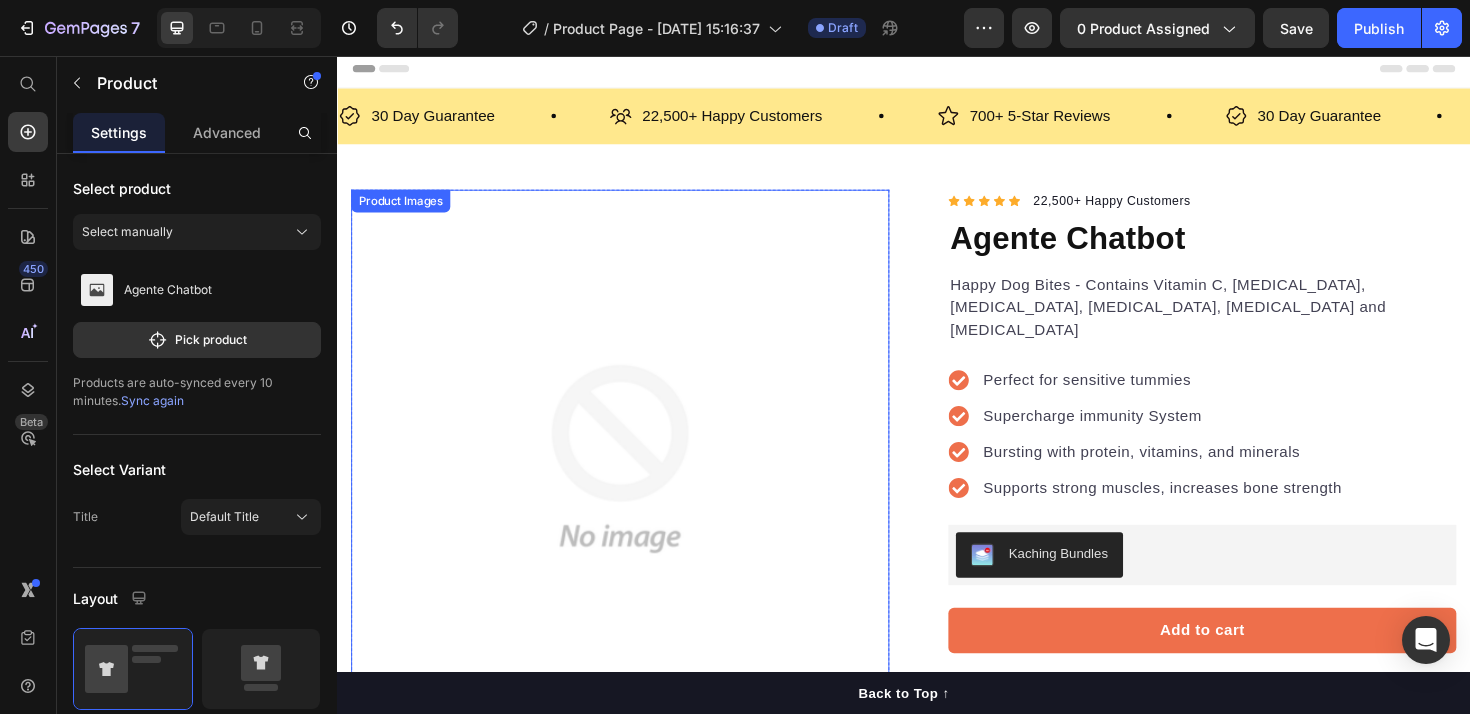click on "Product Images" at bounding box center (637, 482) 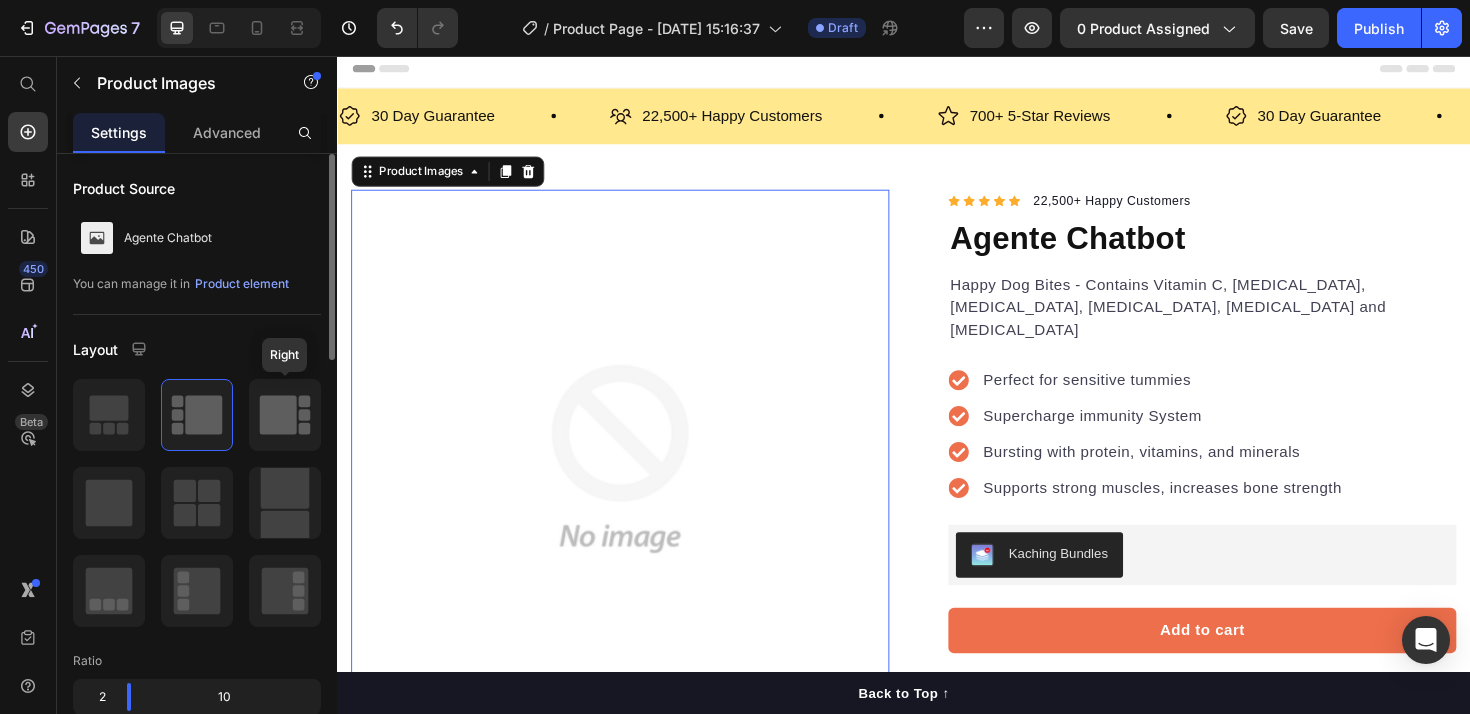 click 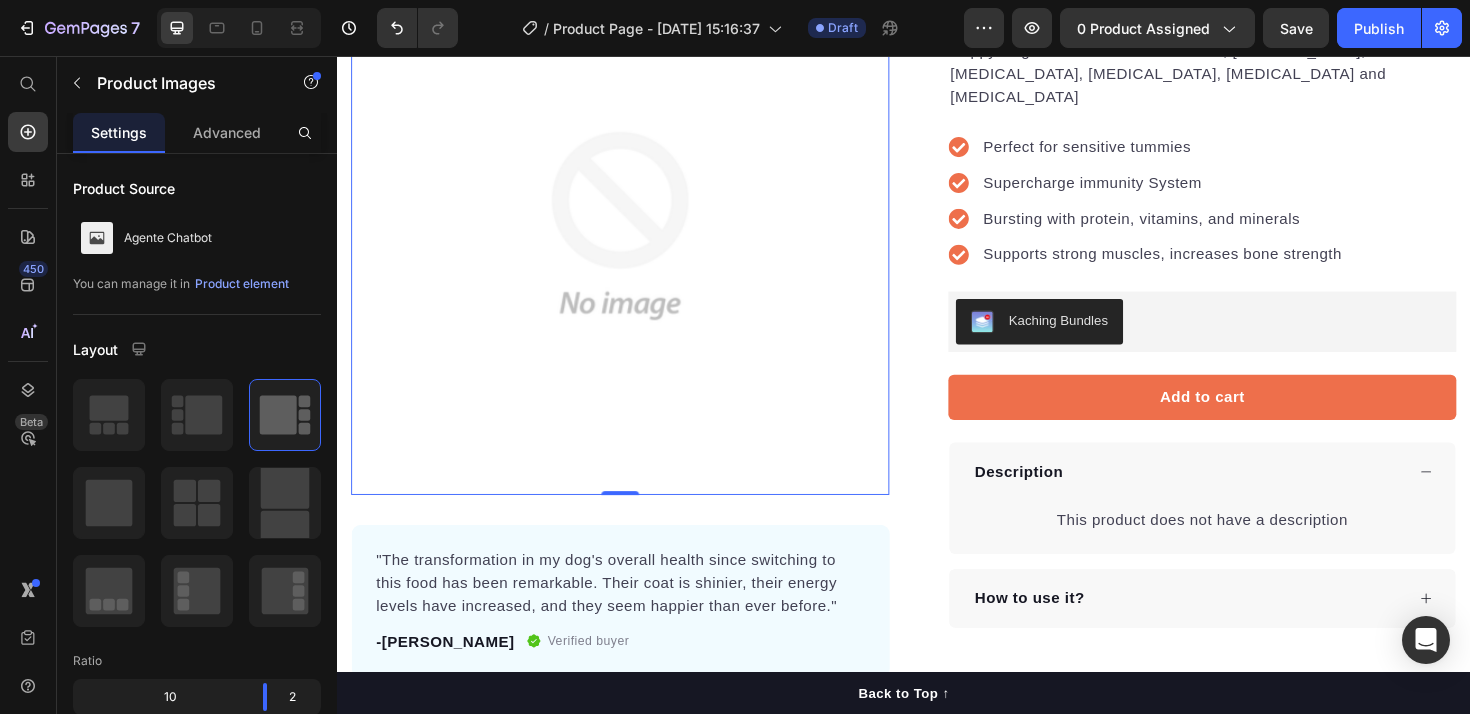 scroll, scrollTop: 212, scrollLeft: 0, axis: vertical 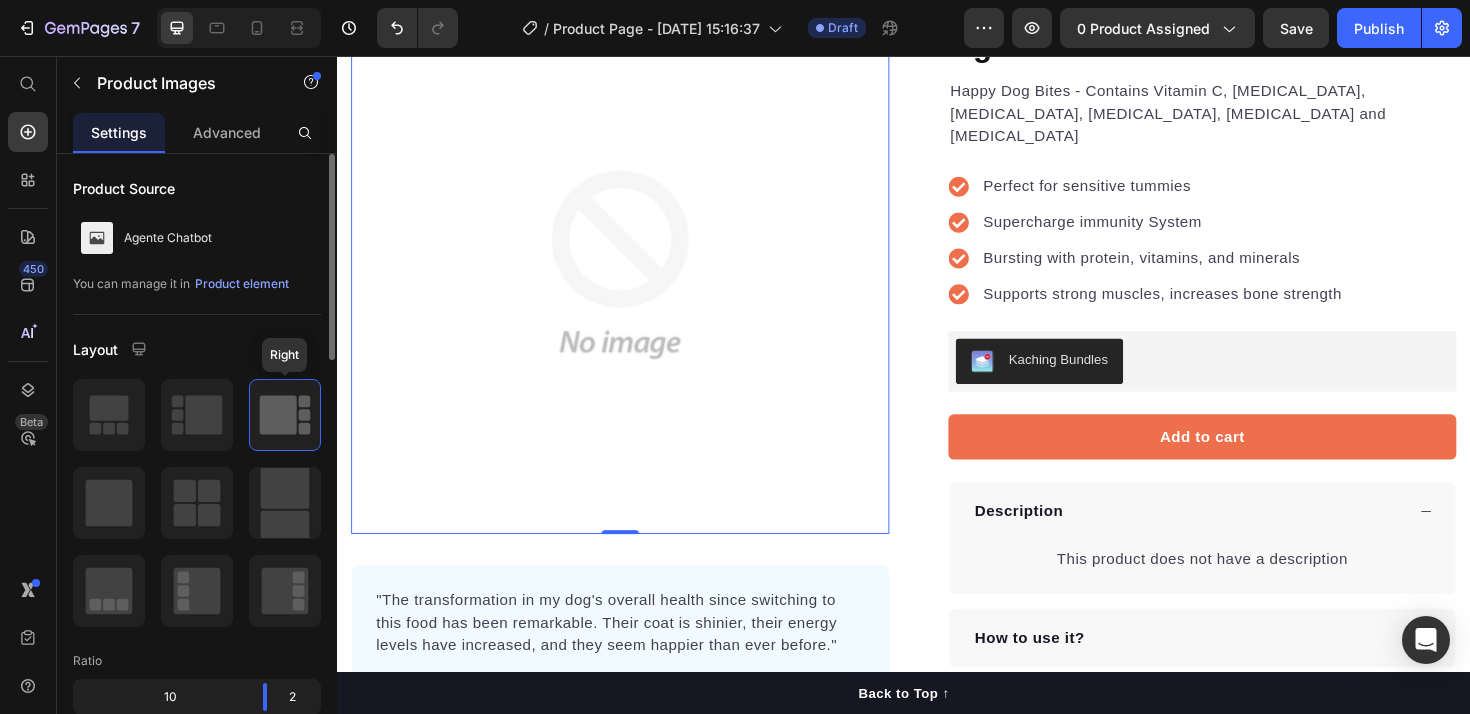 click 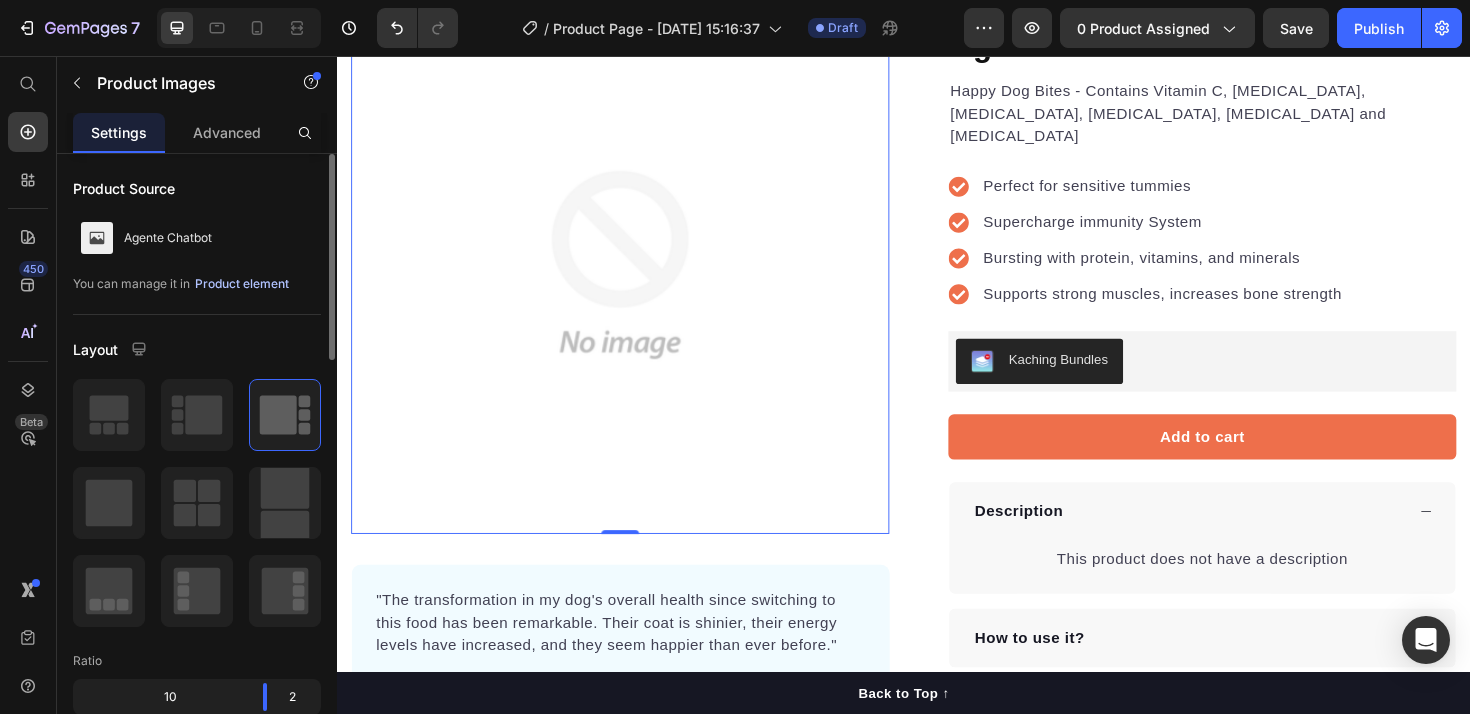 click on "Product element" at bounding box center [242, 284] 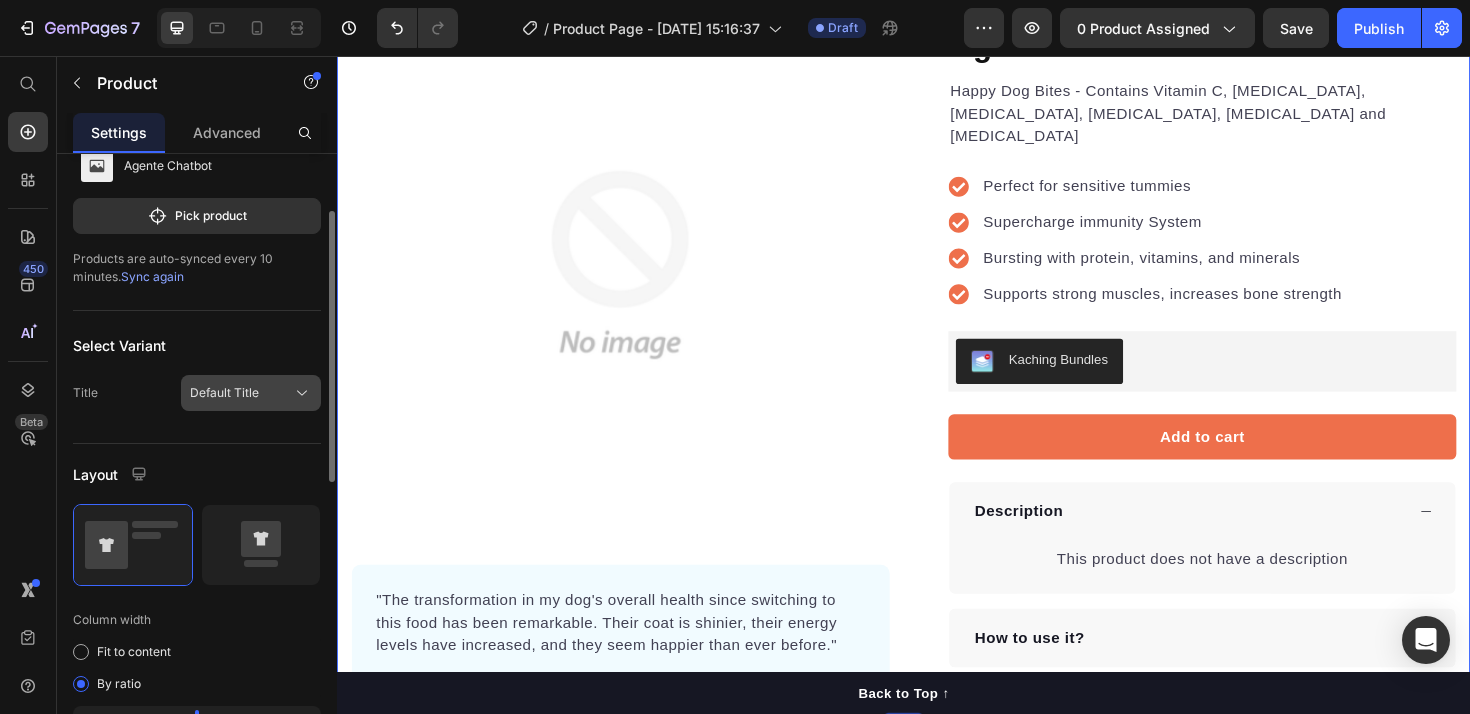 scroll, scrollTop: 135, scrollLeft: 0, axis: vertical 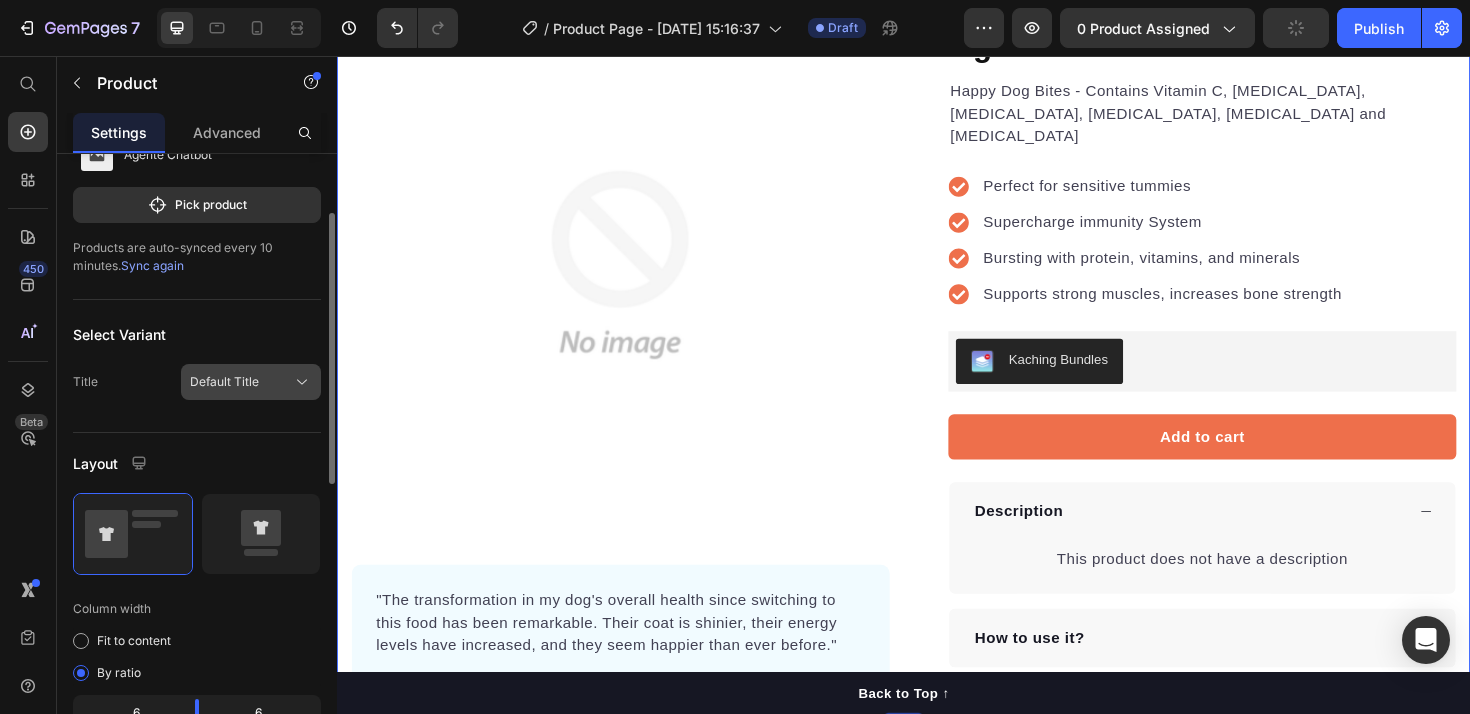 click at bounding box center (261, 534) 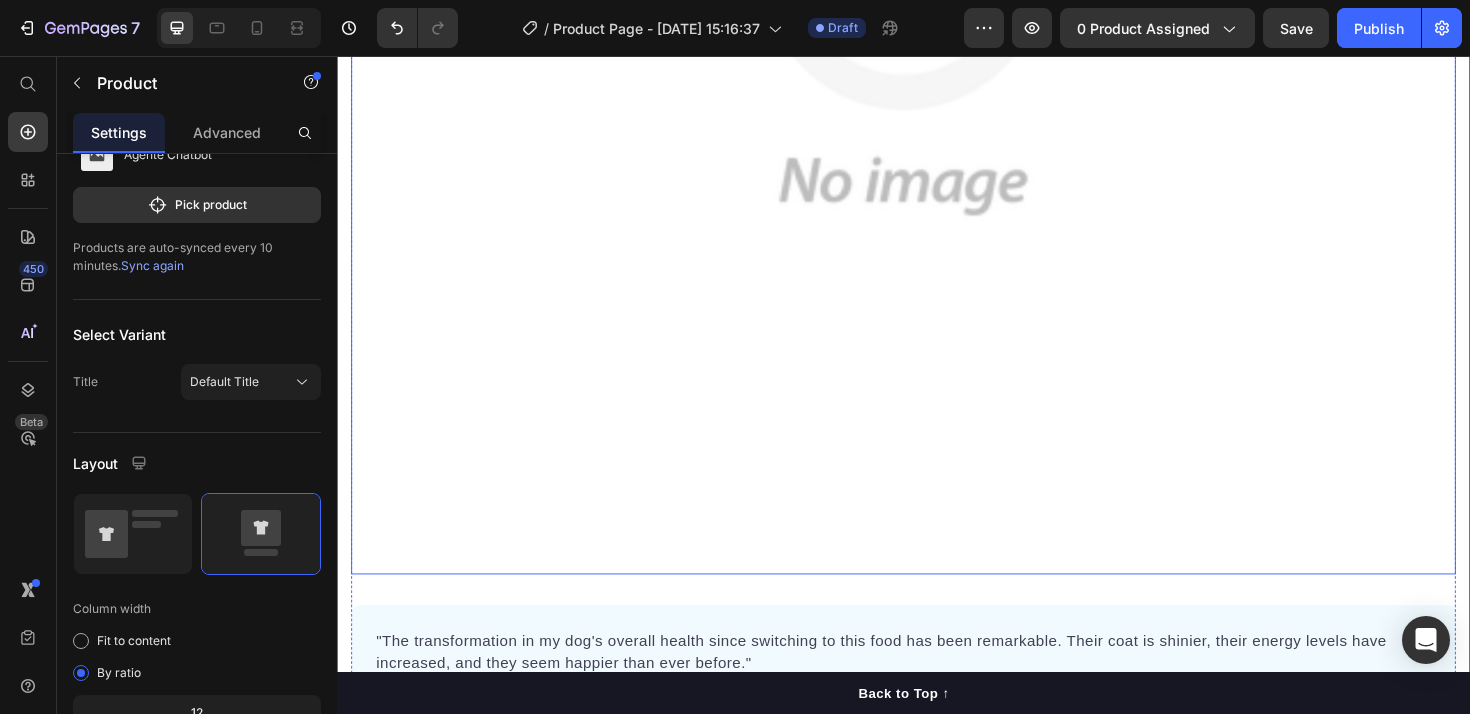 scroll, scrollTop: 1094, scrollLeft: 0, axis: vertical 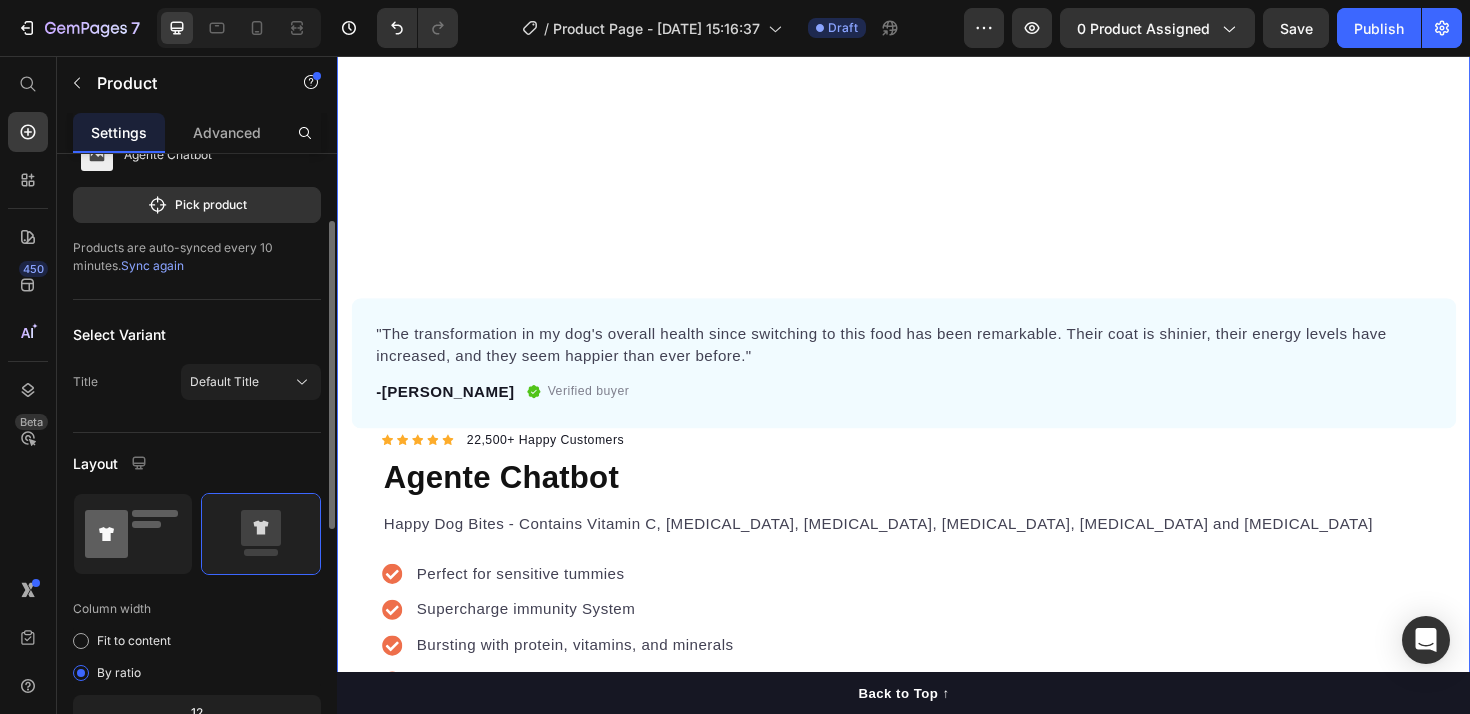 click 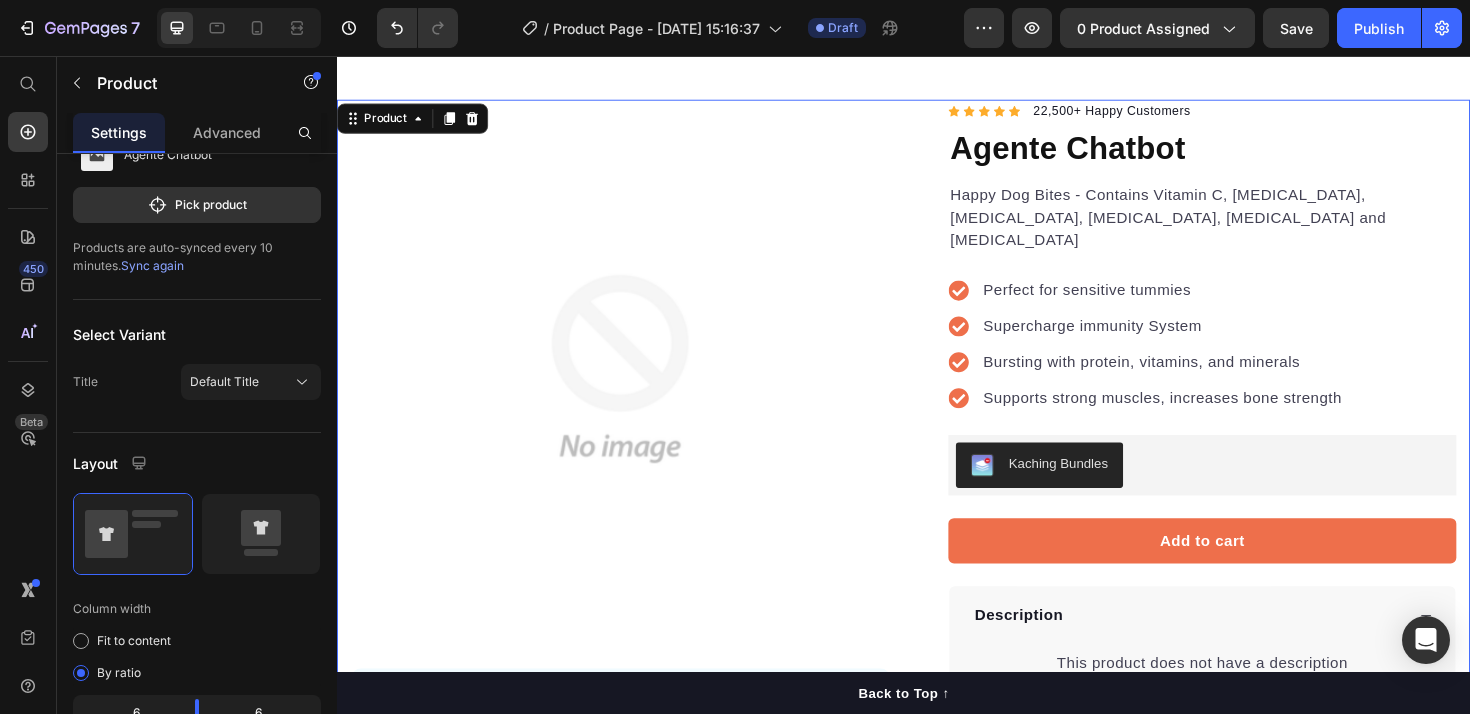 scroll, scrollTop: 106, scrollLeft: 0, axis: vertical 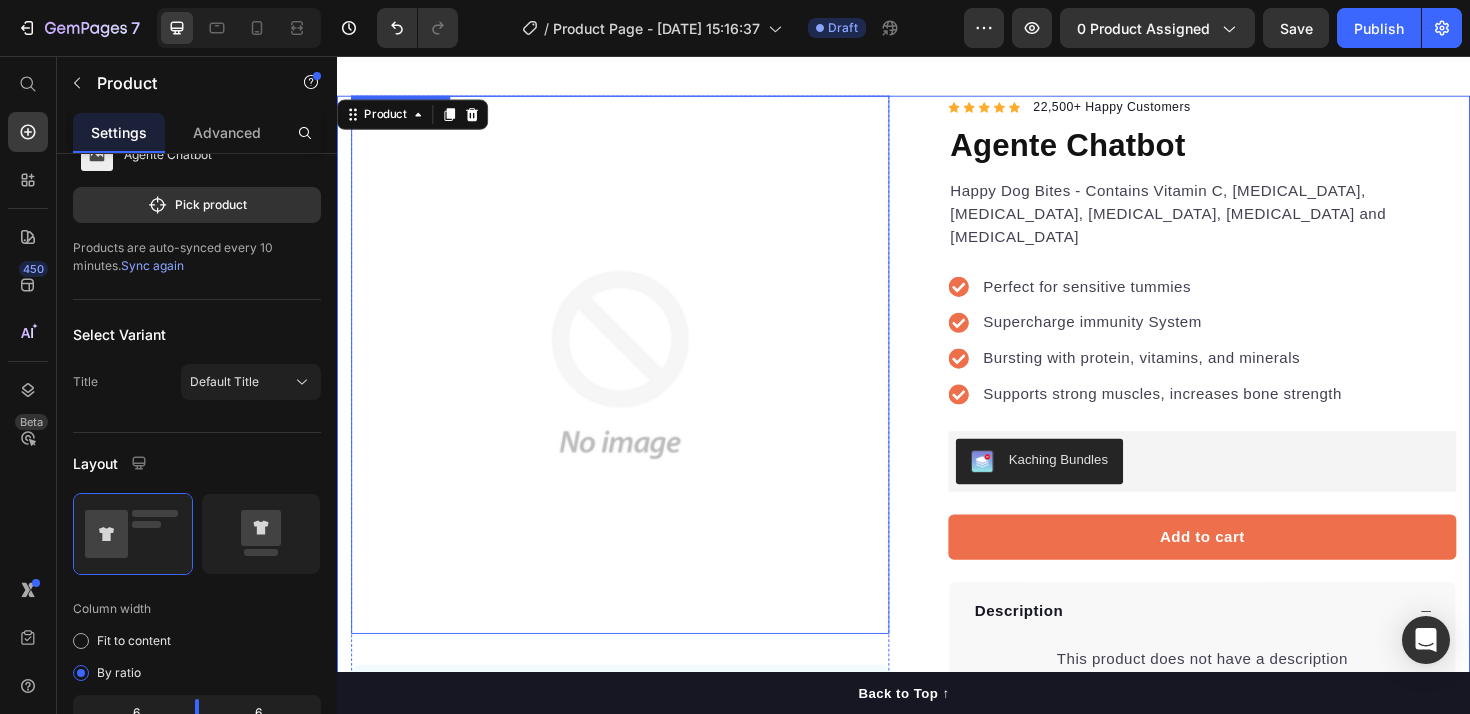 click at bounding box center [637, 383] 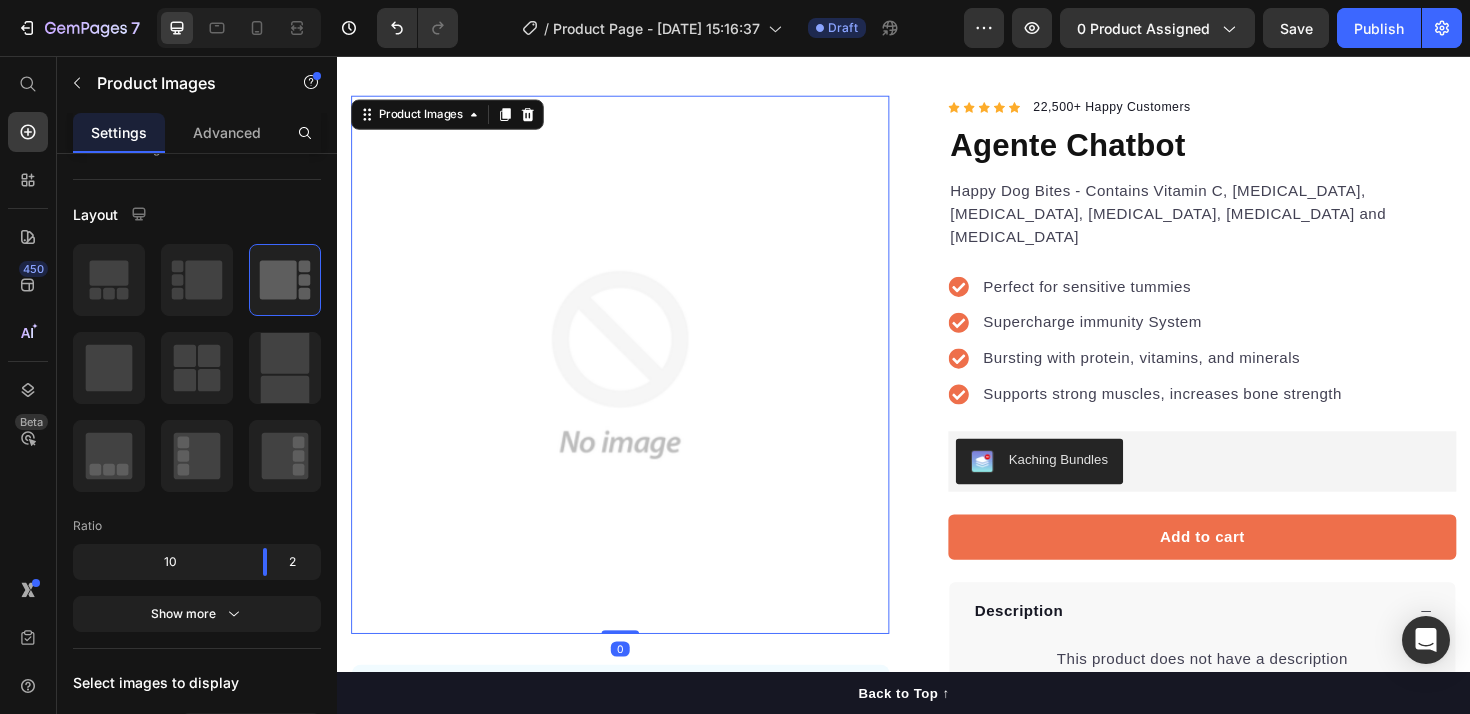 scroll, scrollTop: 0, scrollLeft: 0, axis: both 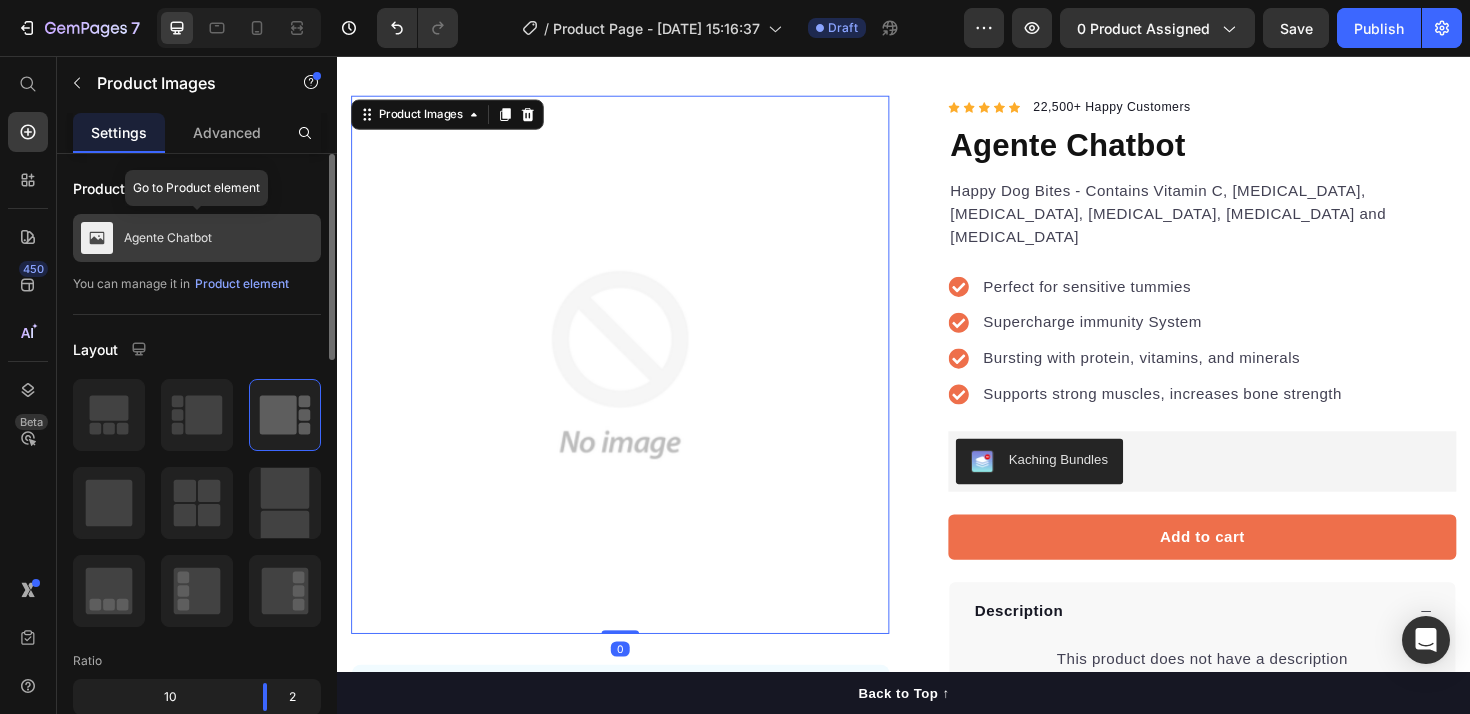 click on "Agente Chatbot" at bounding box center [168, 238] 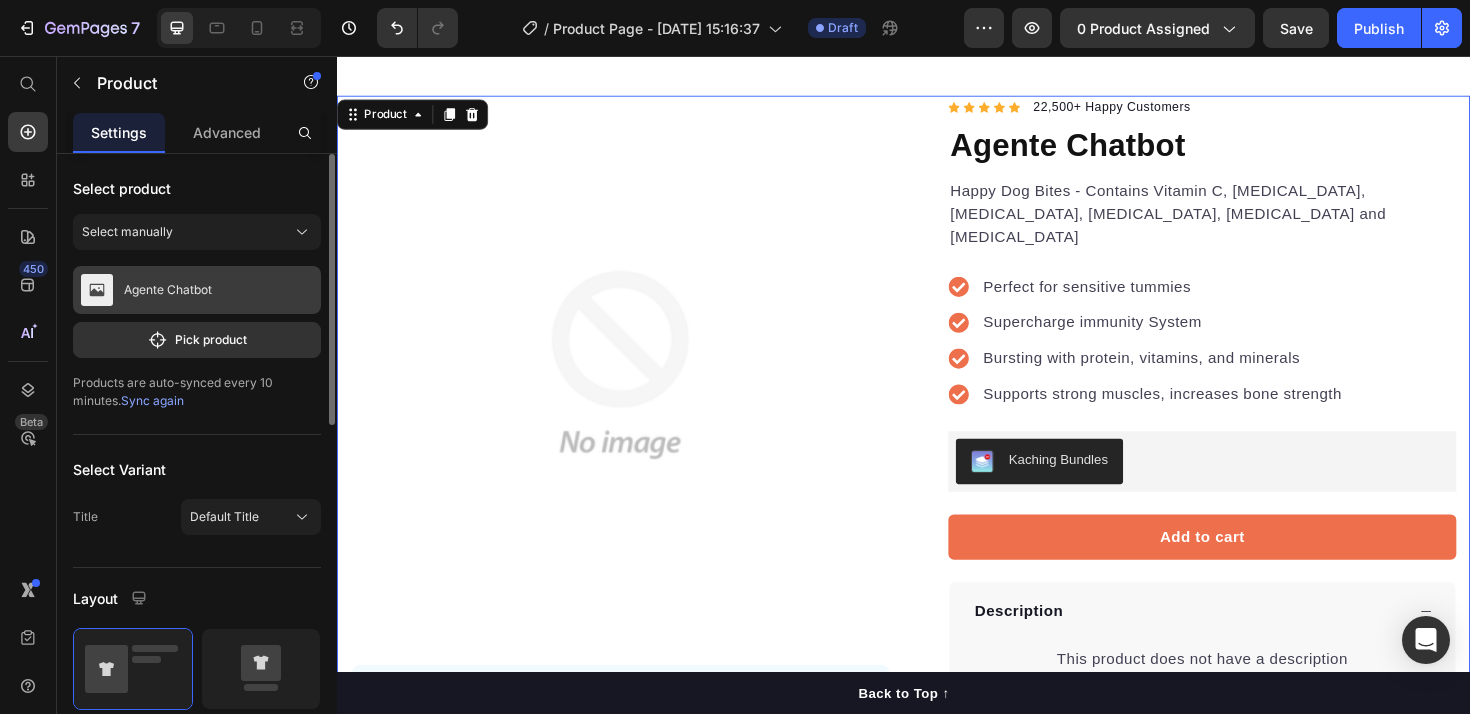 click 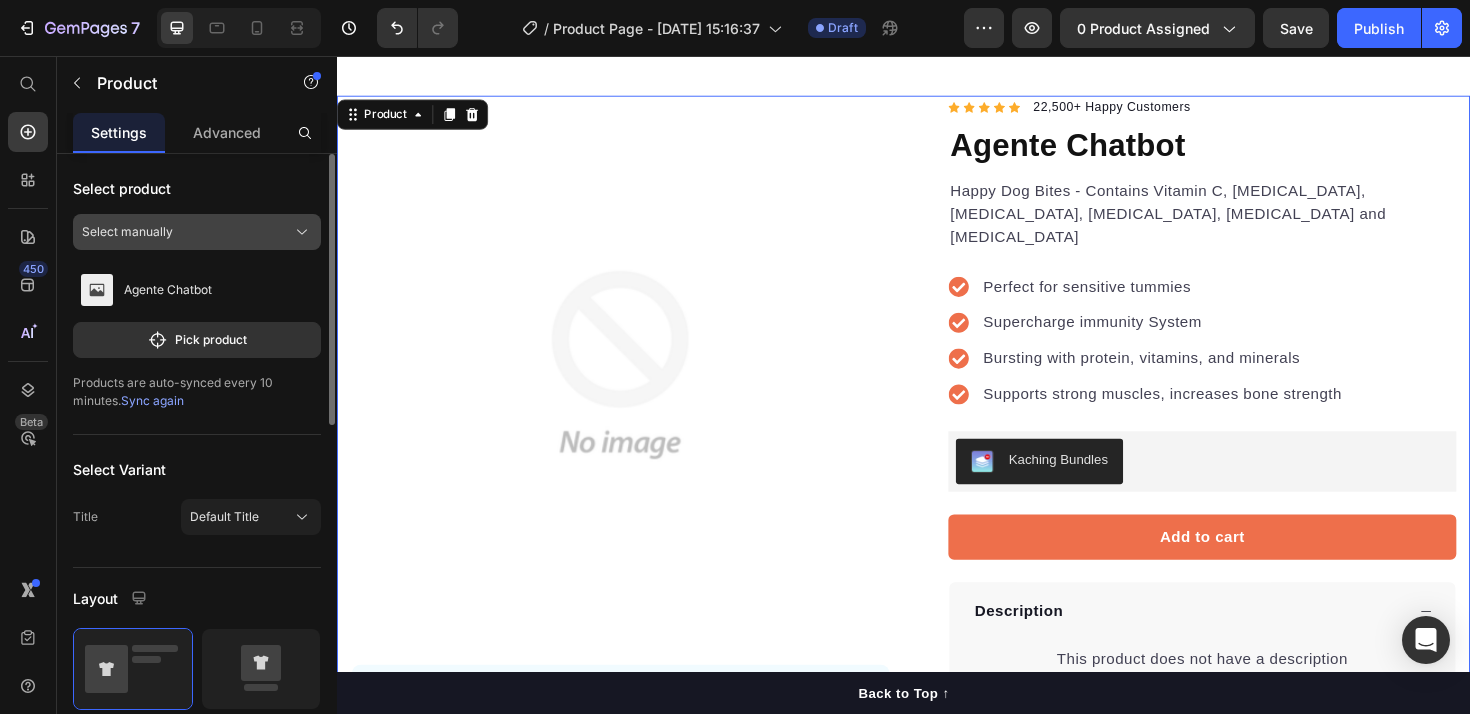 click on "Select manually" 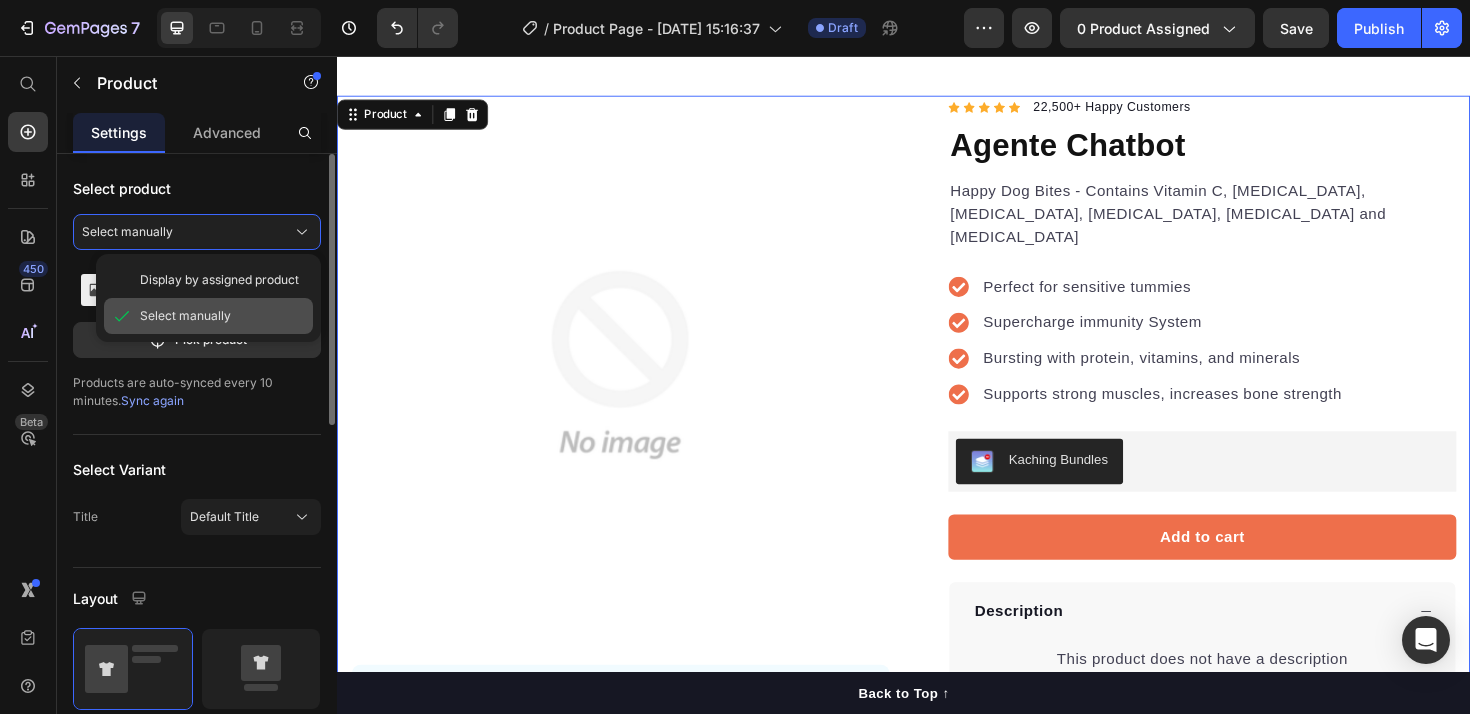 click on "Select manually" at bounding box center [185, 316] 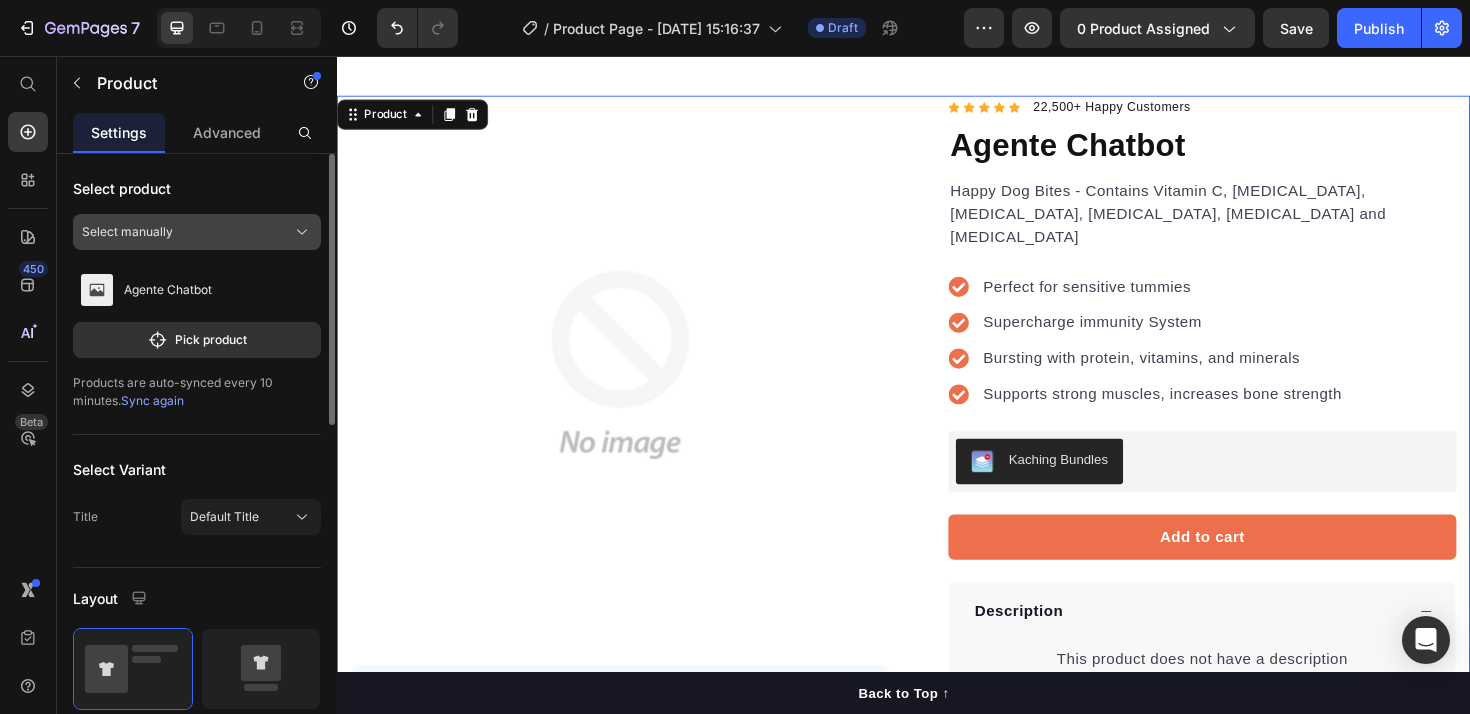 click on "Select manually" 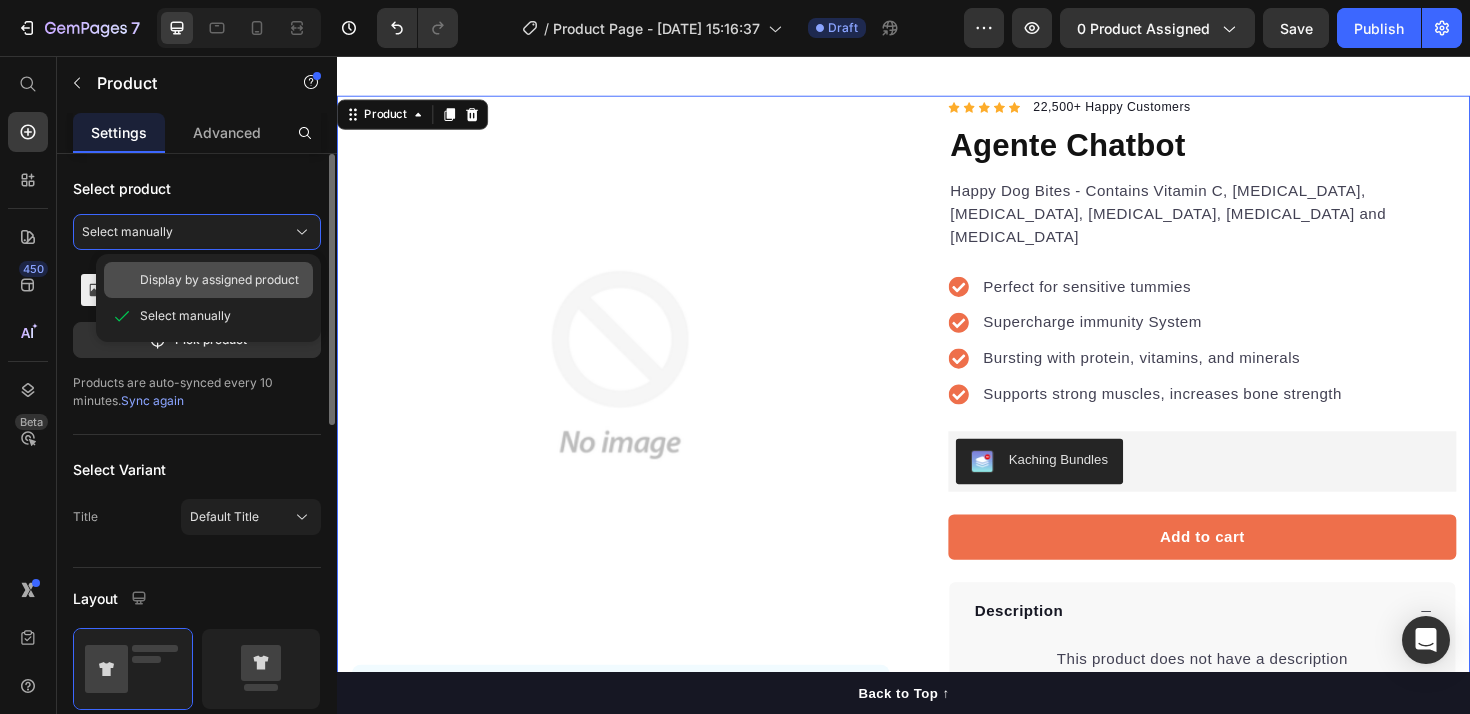click on "Display by assigned product" 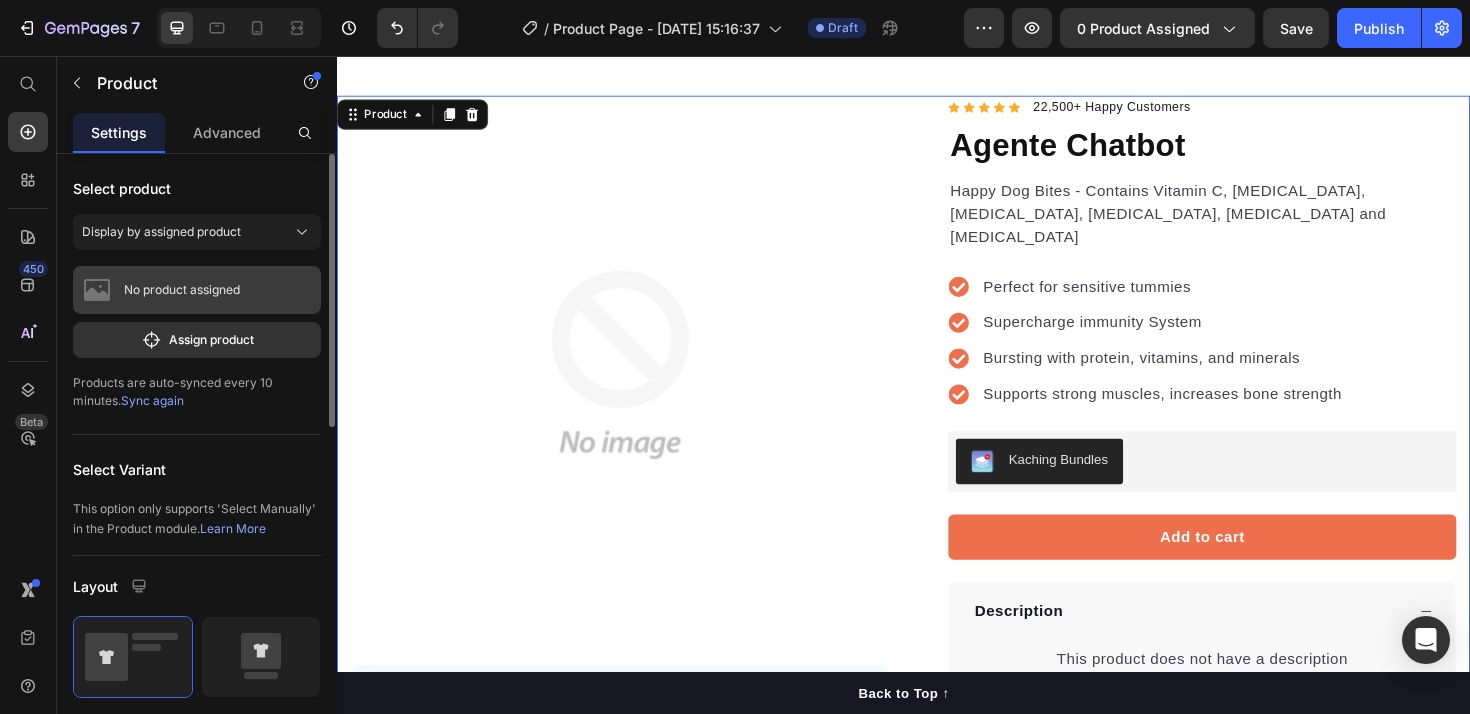 click on "No product assigned" at bounding box center [182, 290] 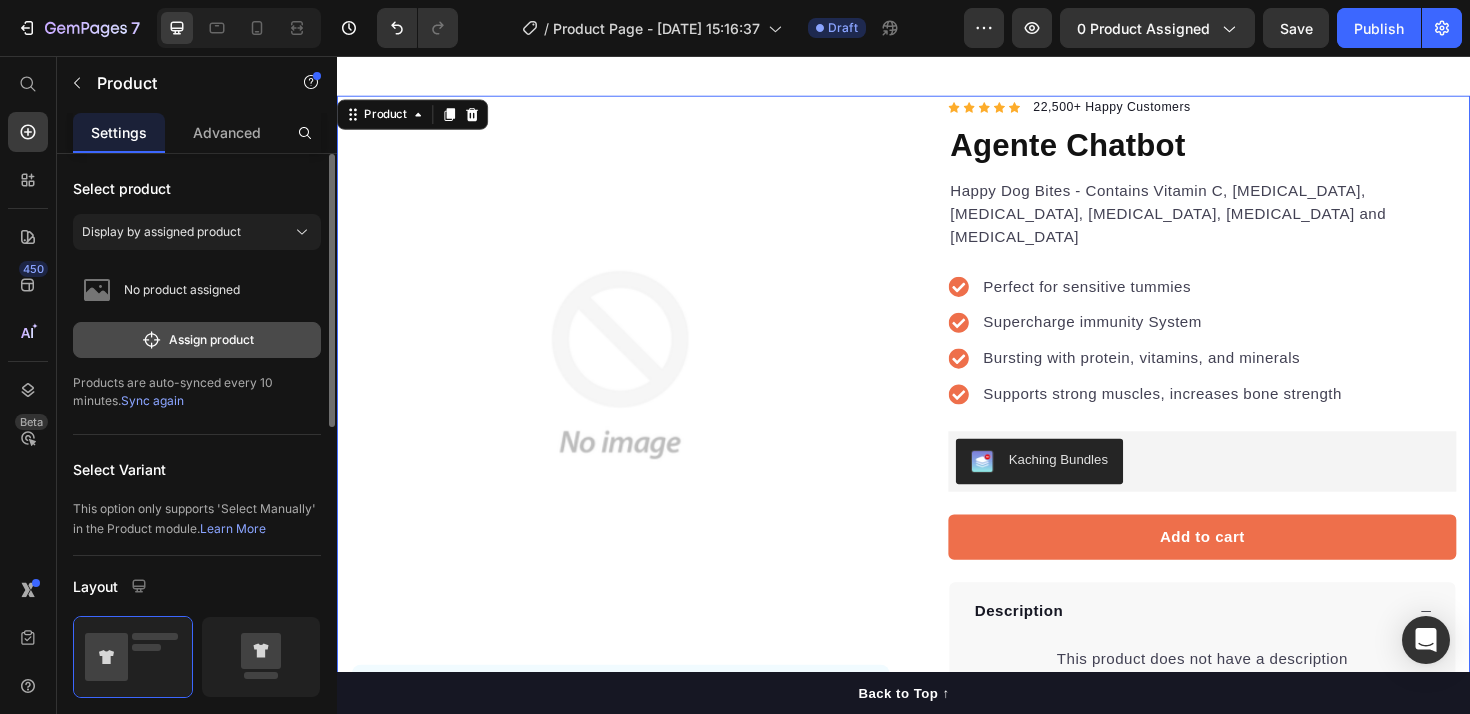 click on "Assign product" at bounding box center [197, 340] 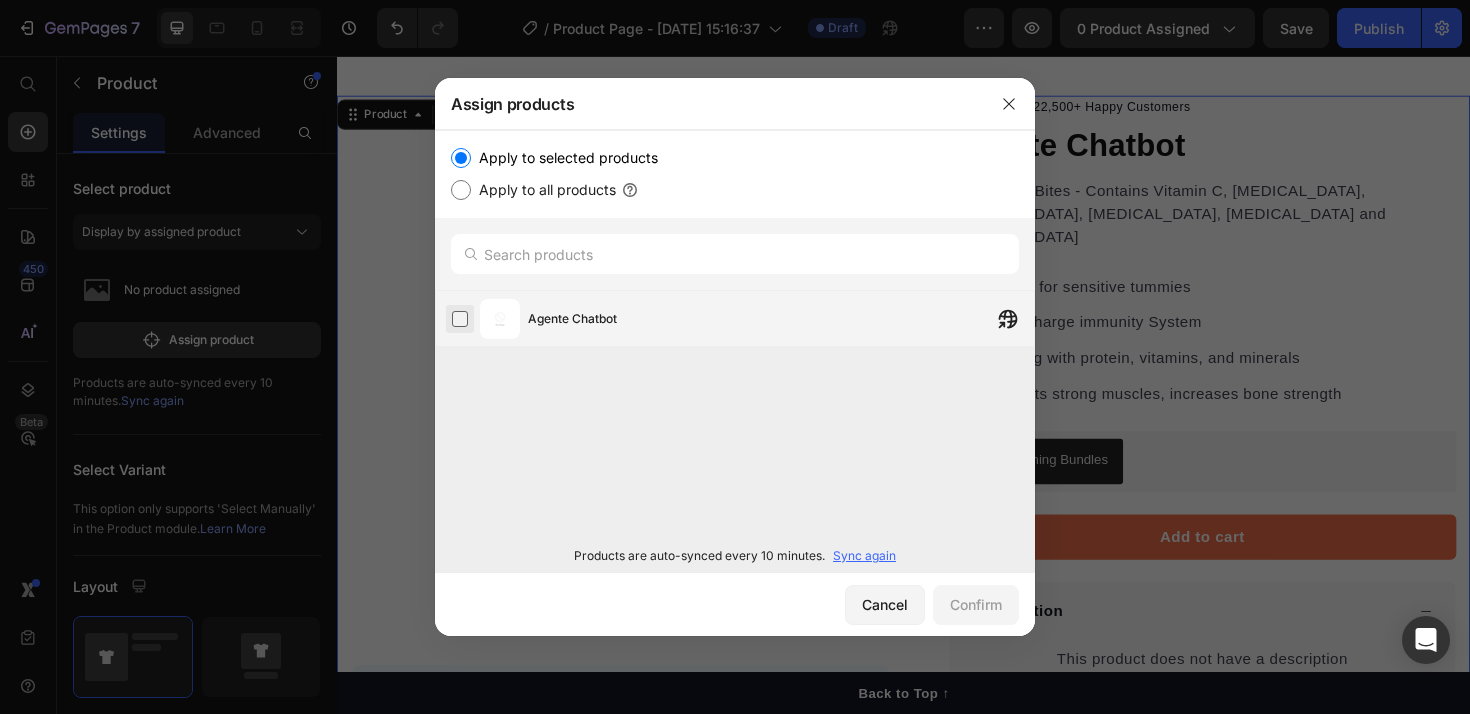 click at bounding box center [460, 319] 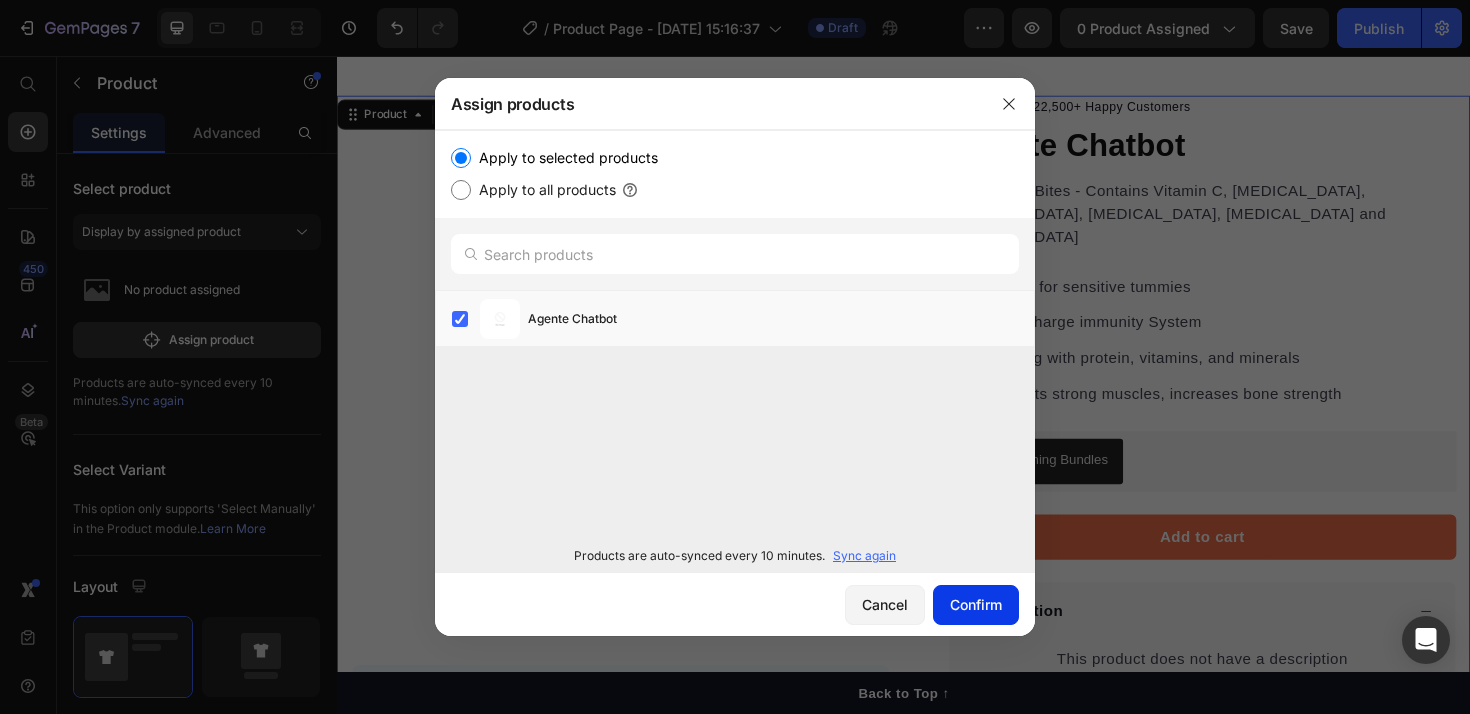 click on "Confirm" at bounding box center [976, 604] 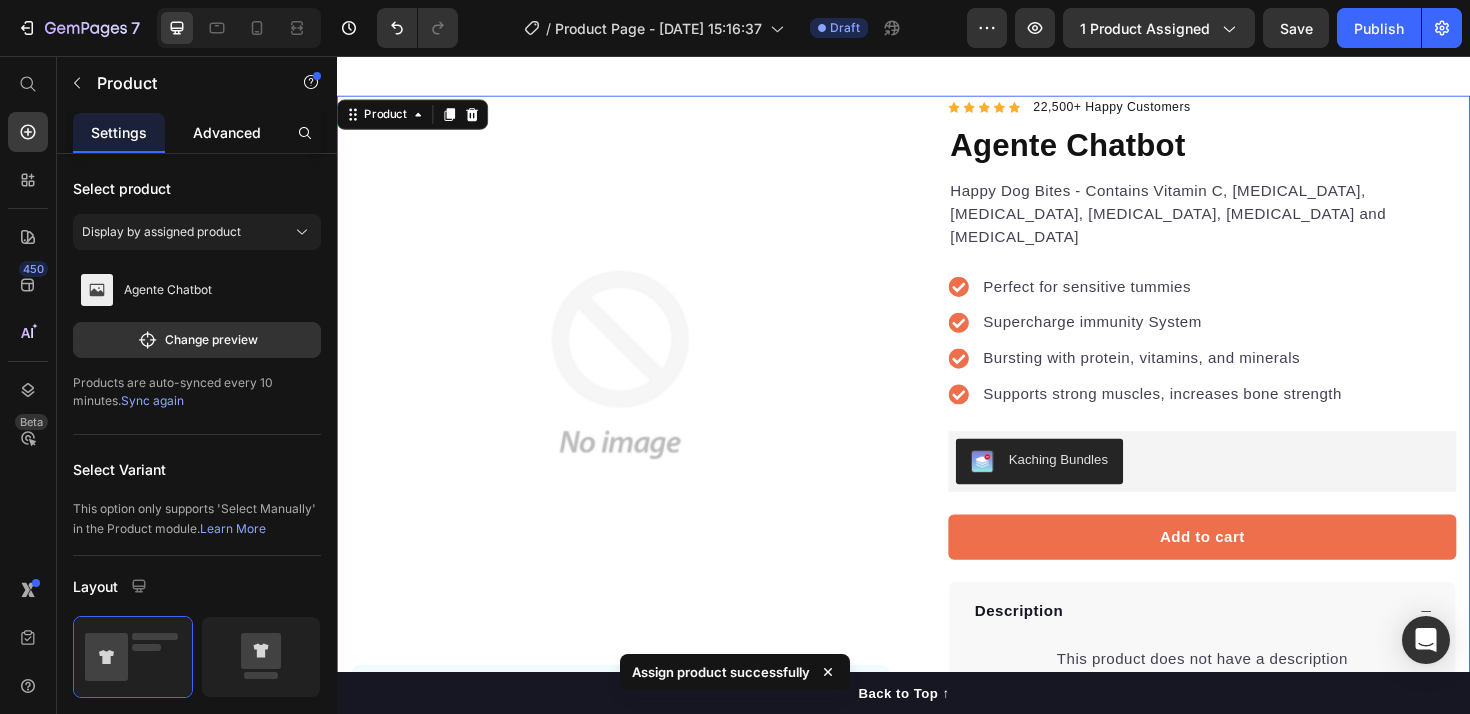 click on "Advanced" at bounding box center (227, 132) 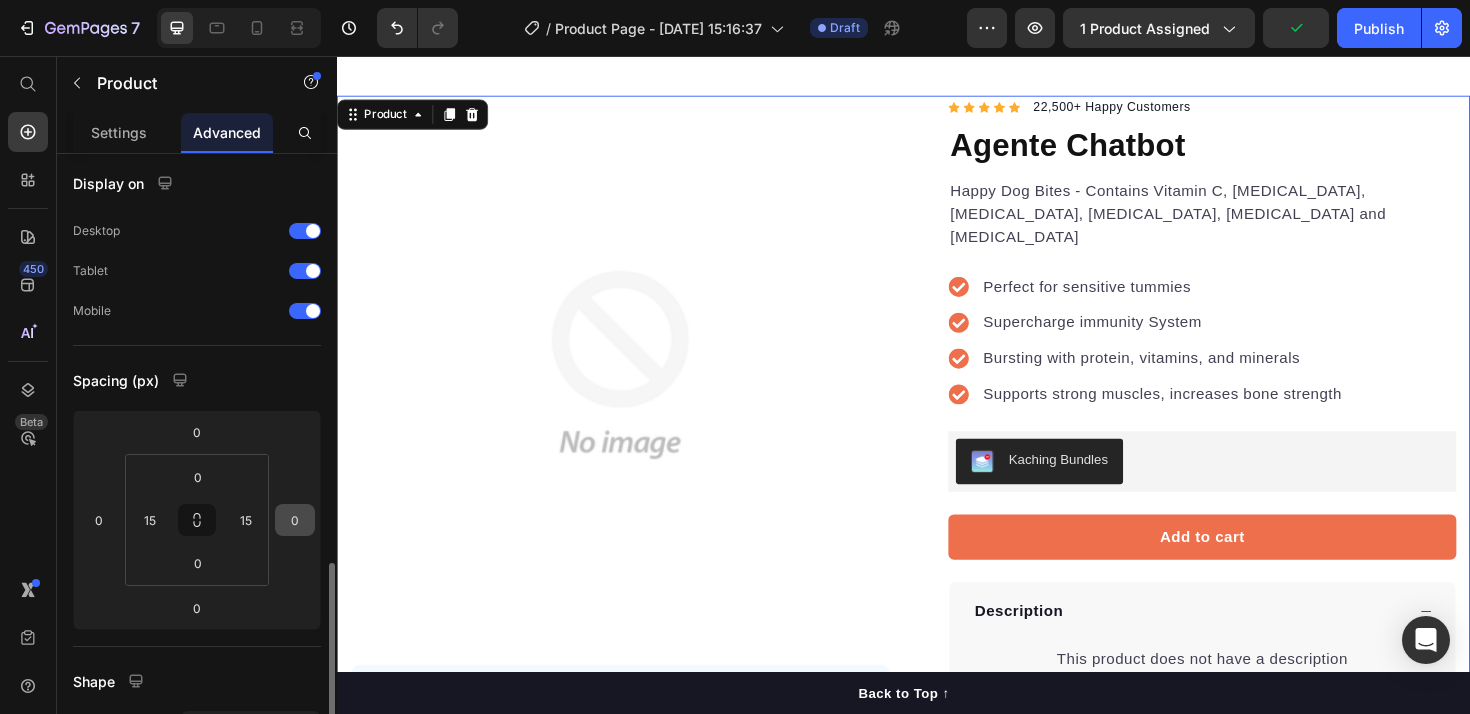 scroll, scrollTop: 0, scrollLeft: 0, axis: both 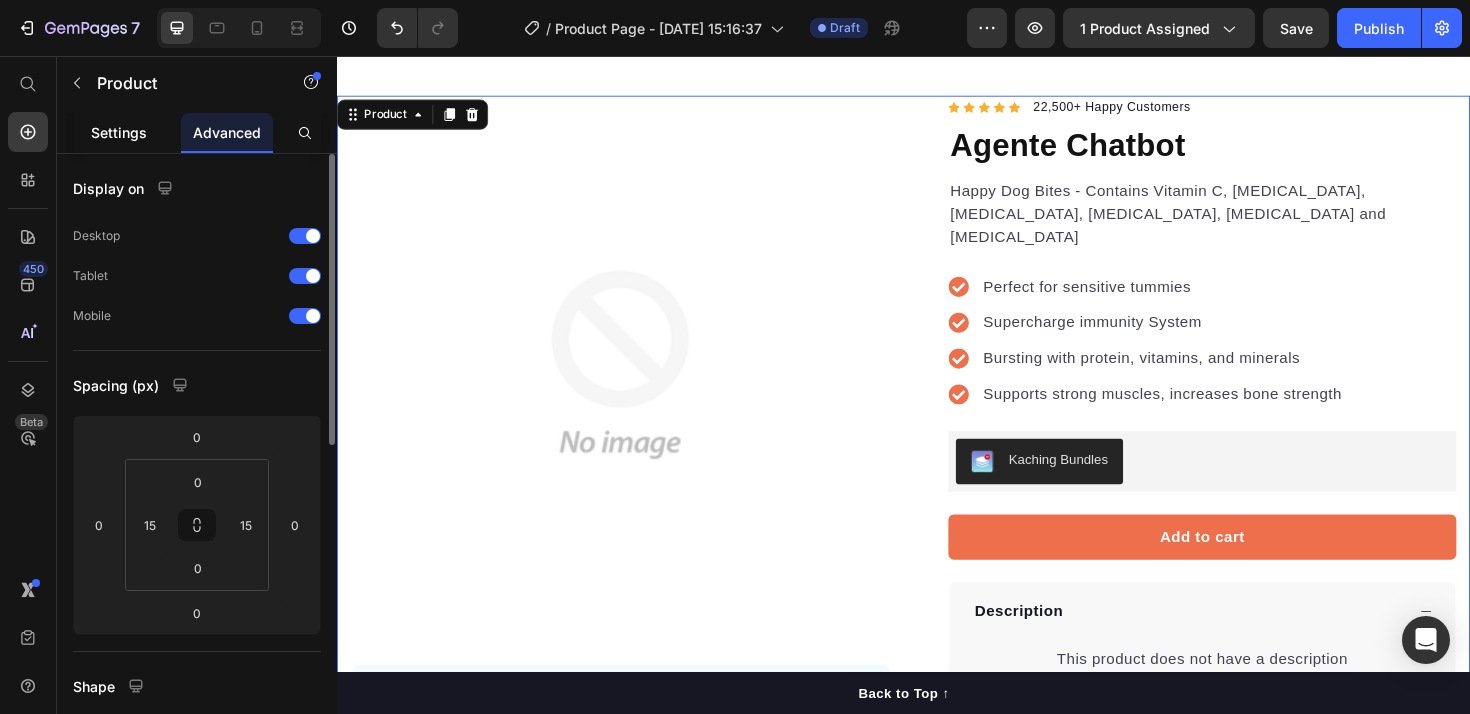 click on "Settings" at bounding box center [119, 132] 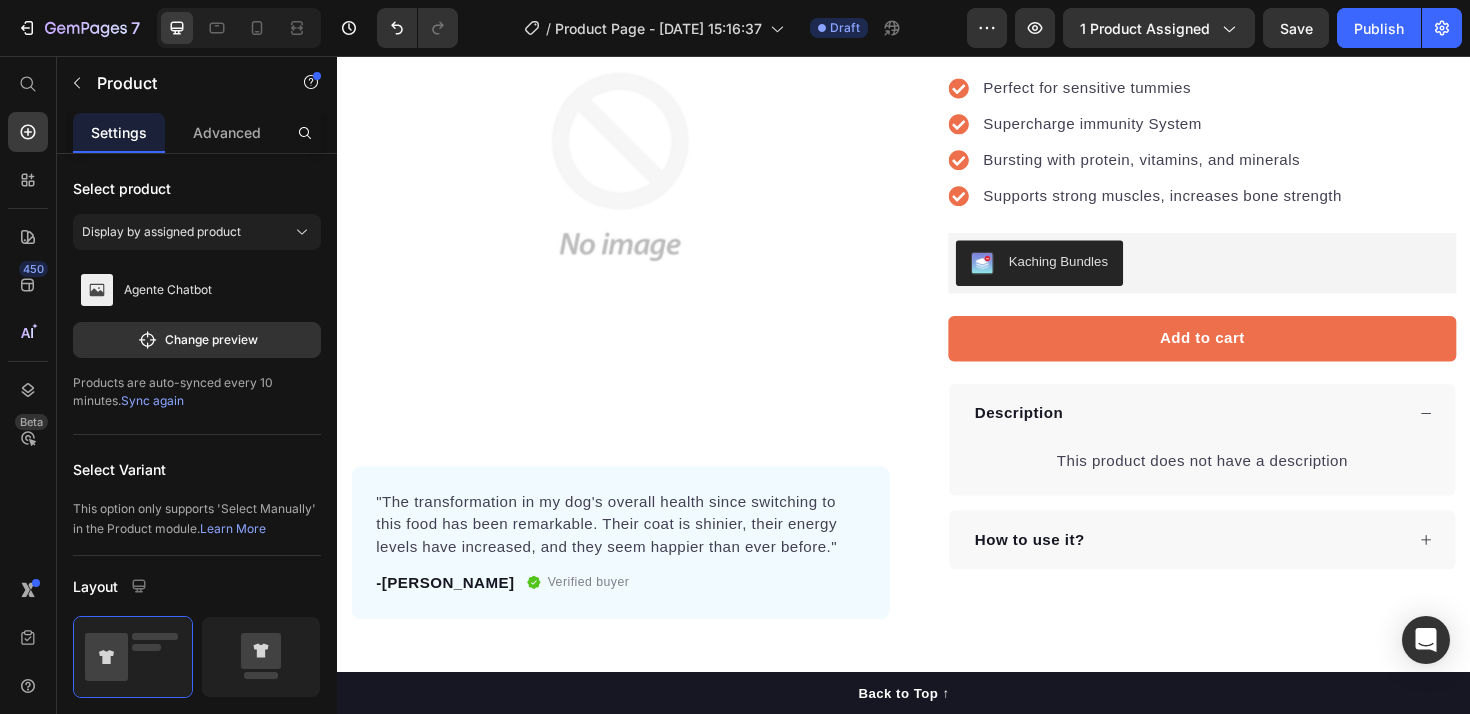scroll, scrollTop: 0, scrollLeft: 0, axis: both 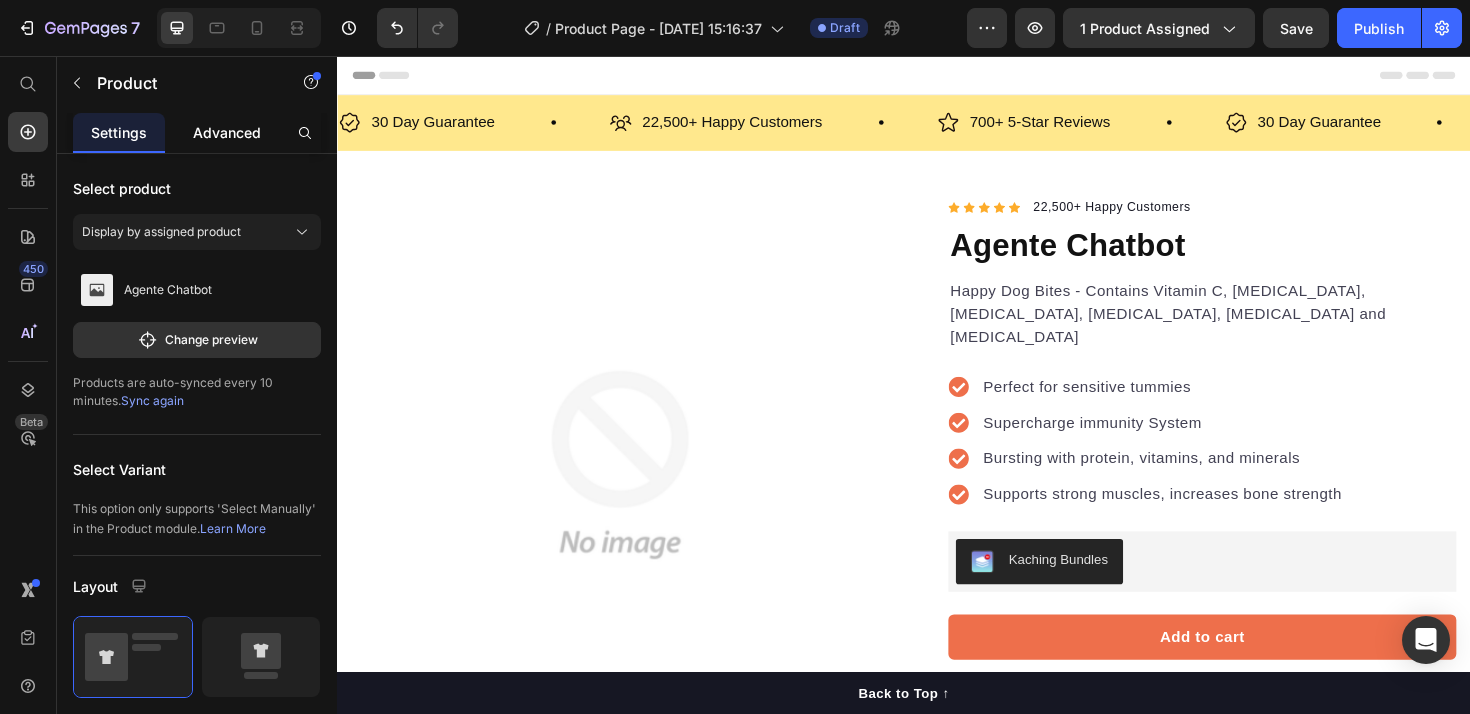click on "Advanced" at bounding box center [227, 132] 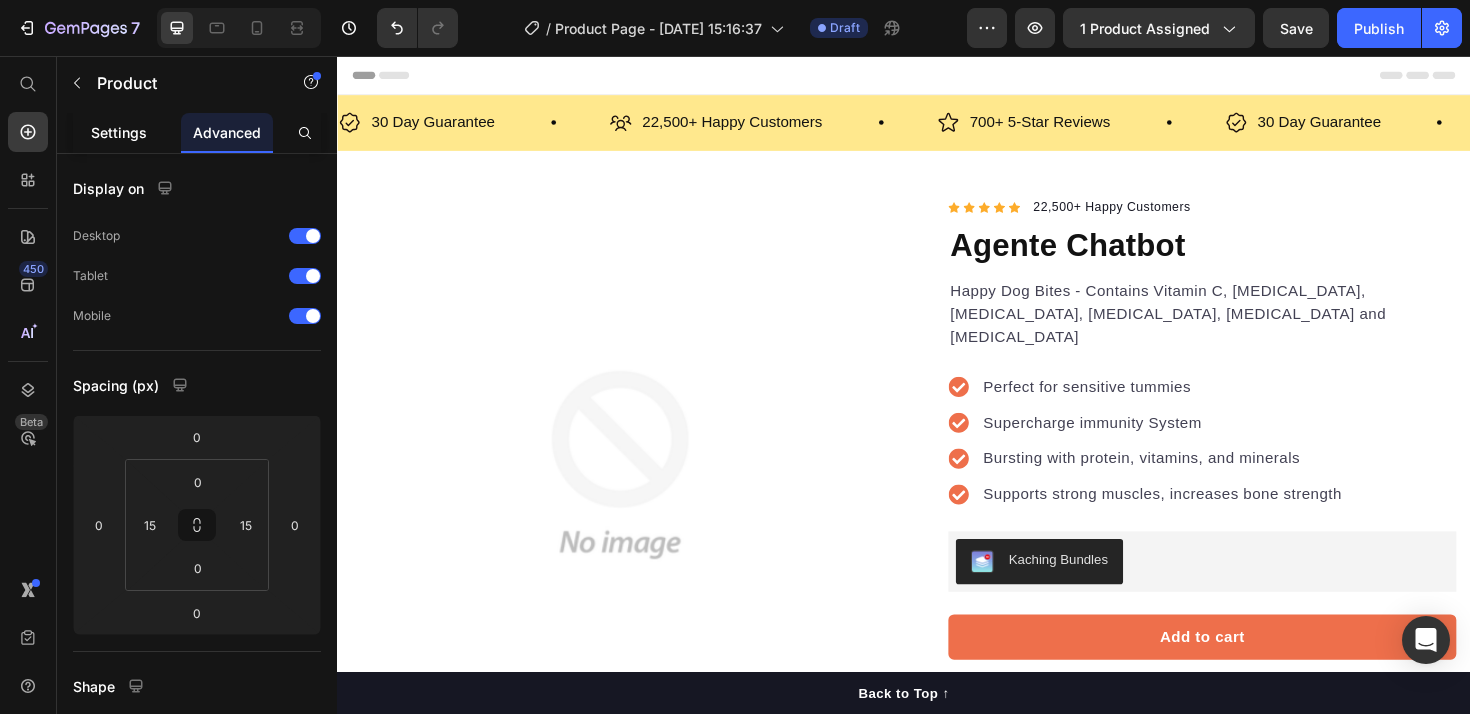 click on "Settings" at bounding box center (119, 132) 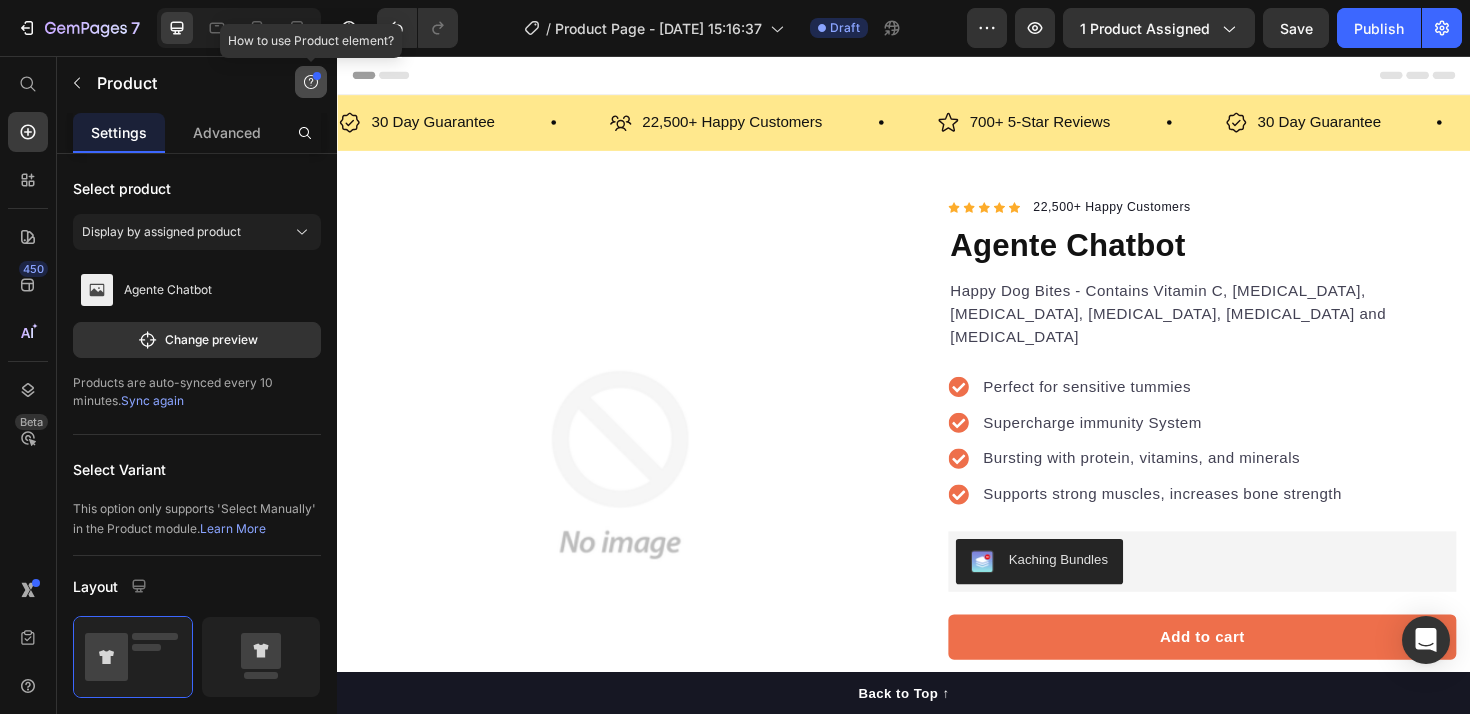 click 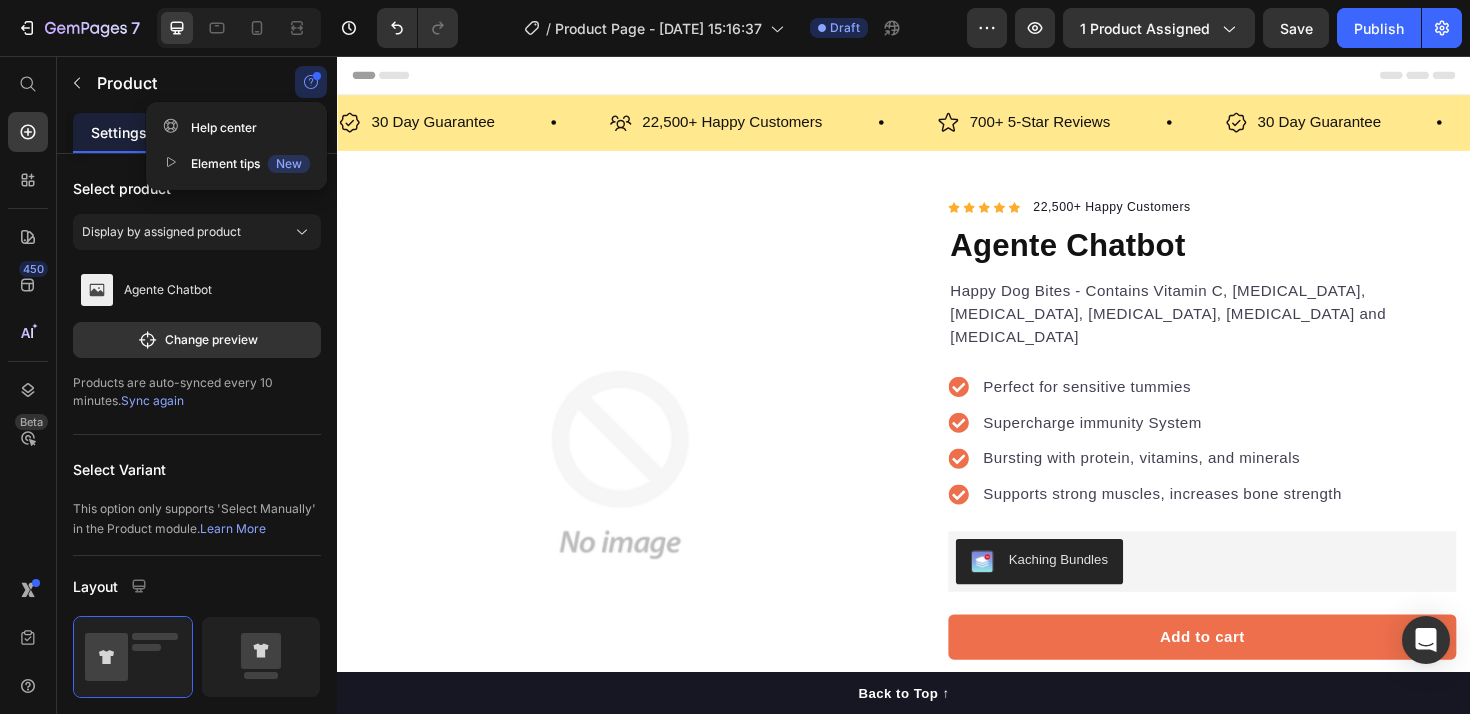 click 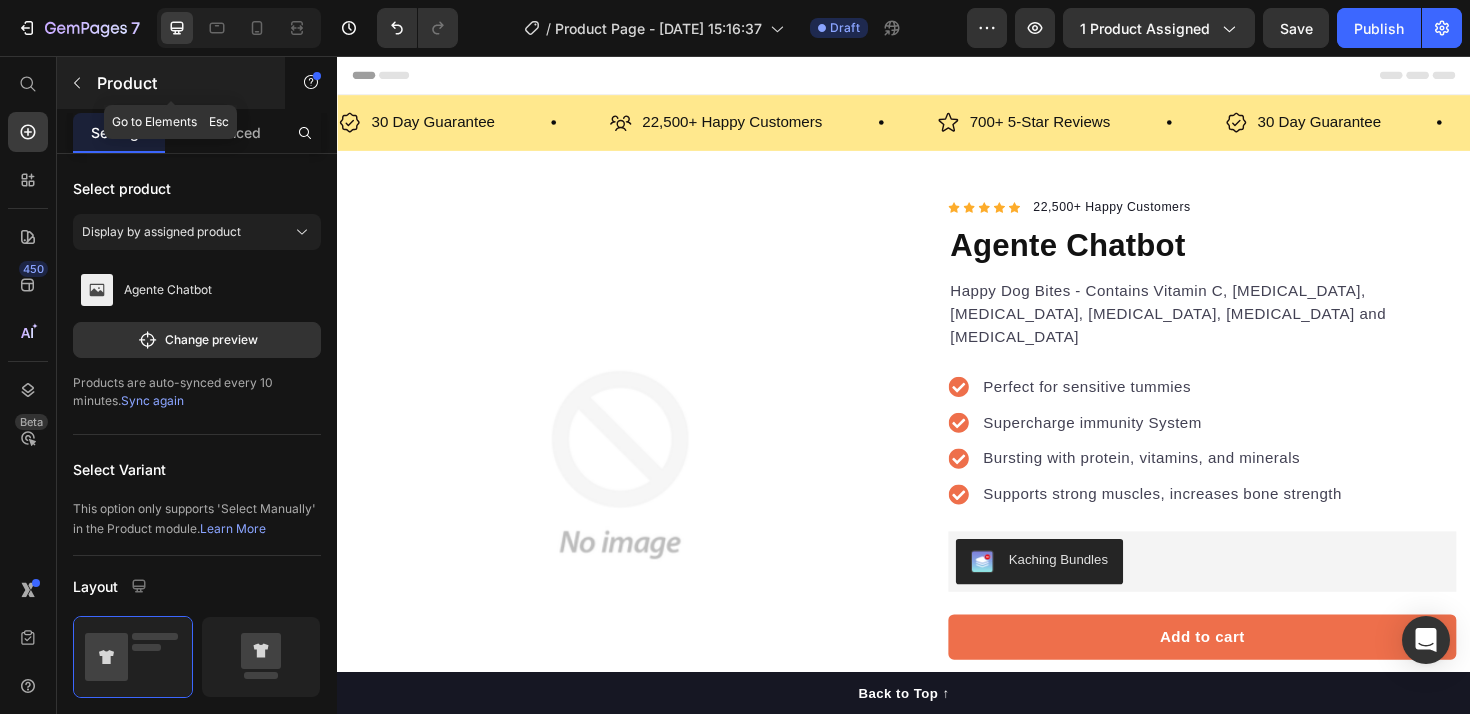 click at bounding box center [77, 83] 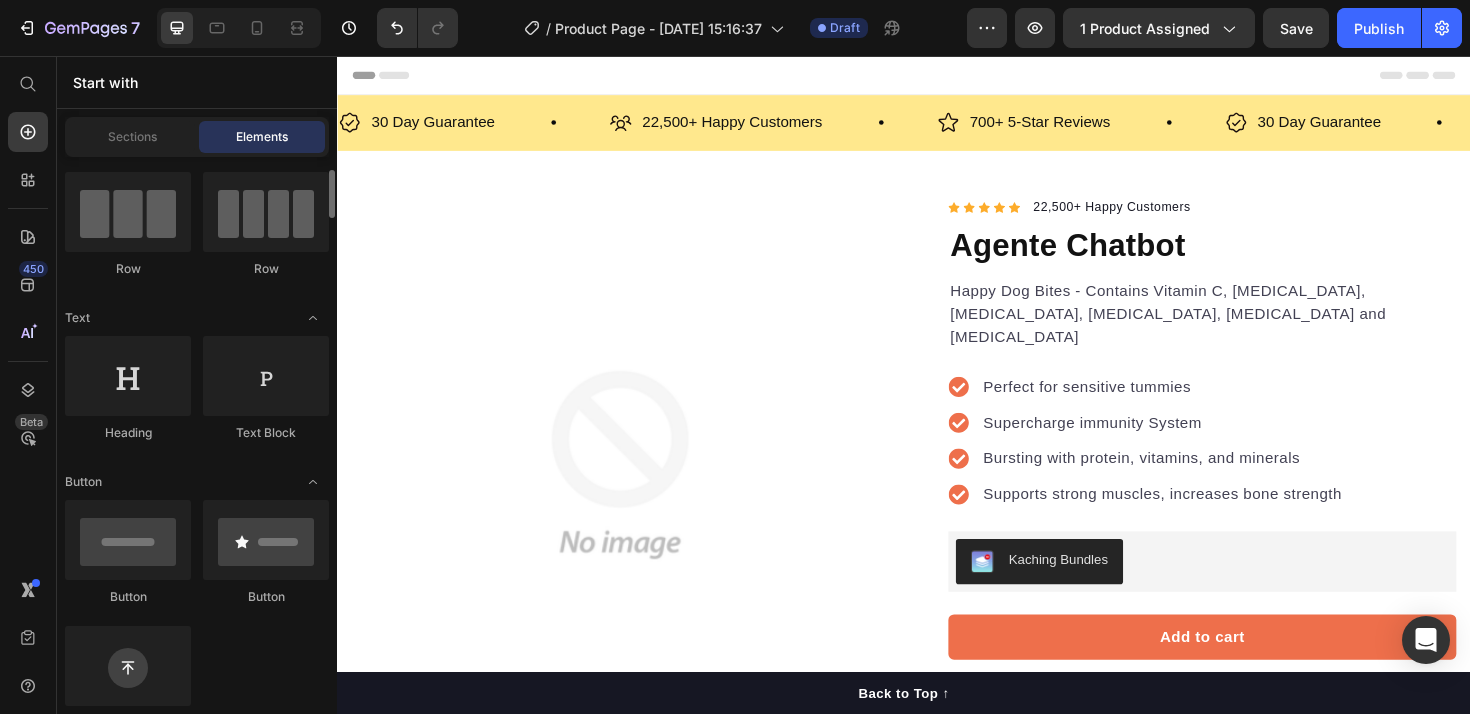 scroll, scrollTop: 0, scrollLeft: 0, axis: both 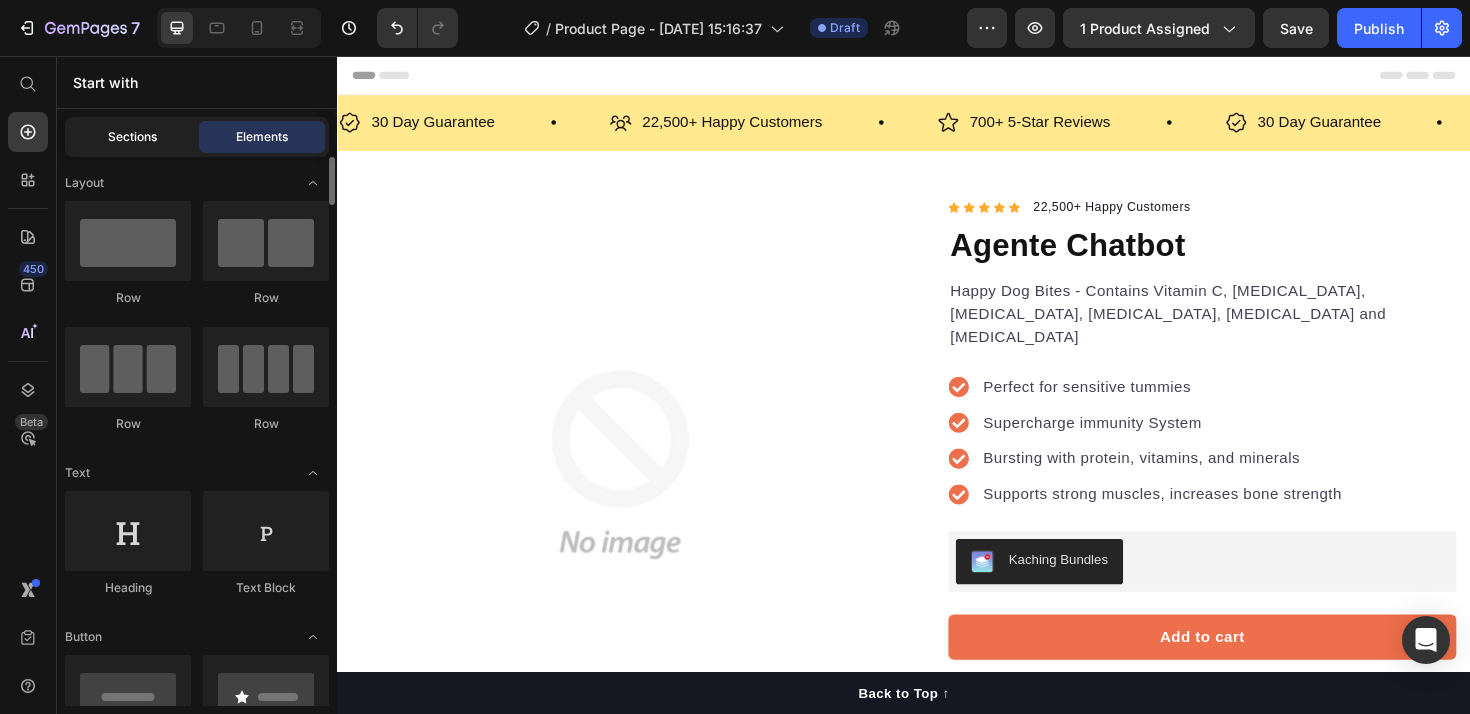 click on "Sections" at bounding box center (132, 137) 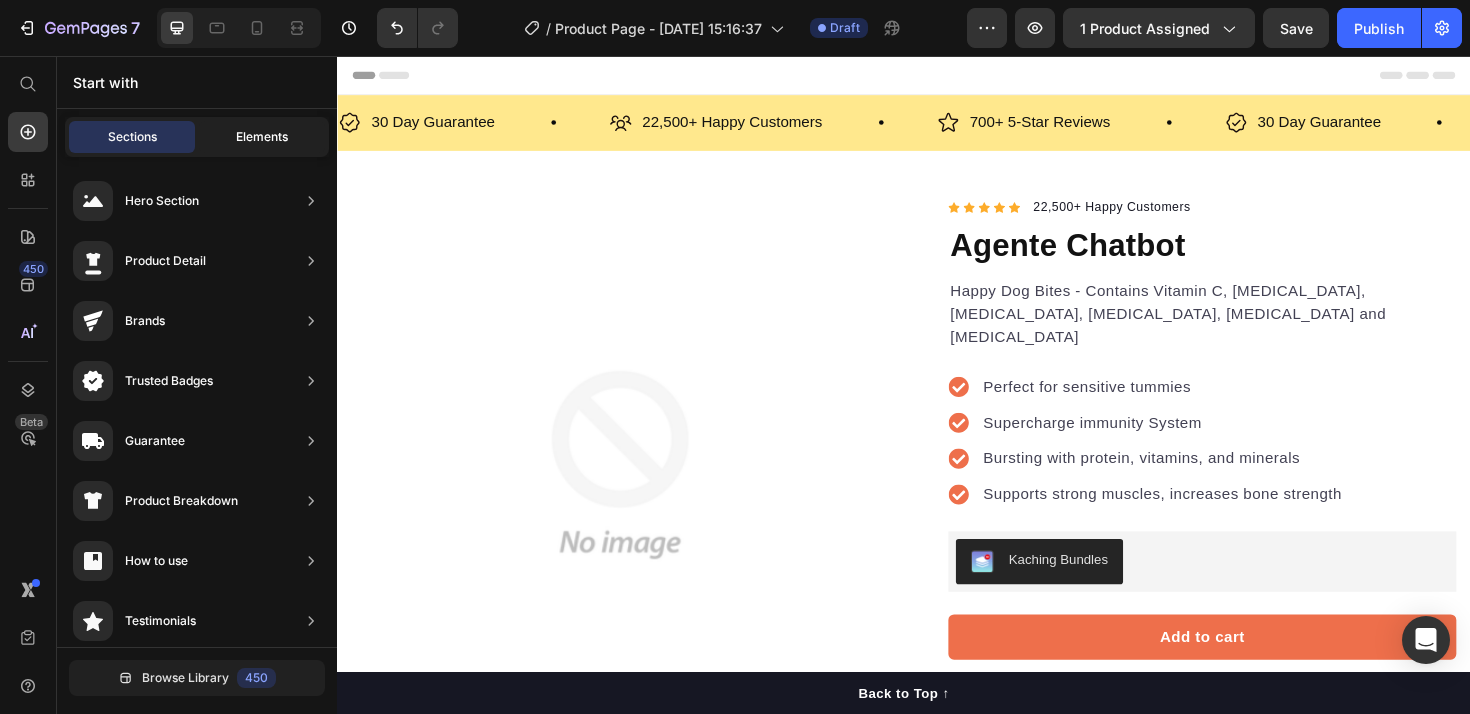click on "Elements" at bounding box center [262, 137] 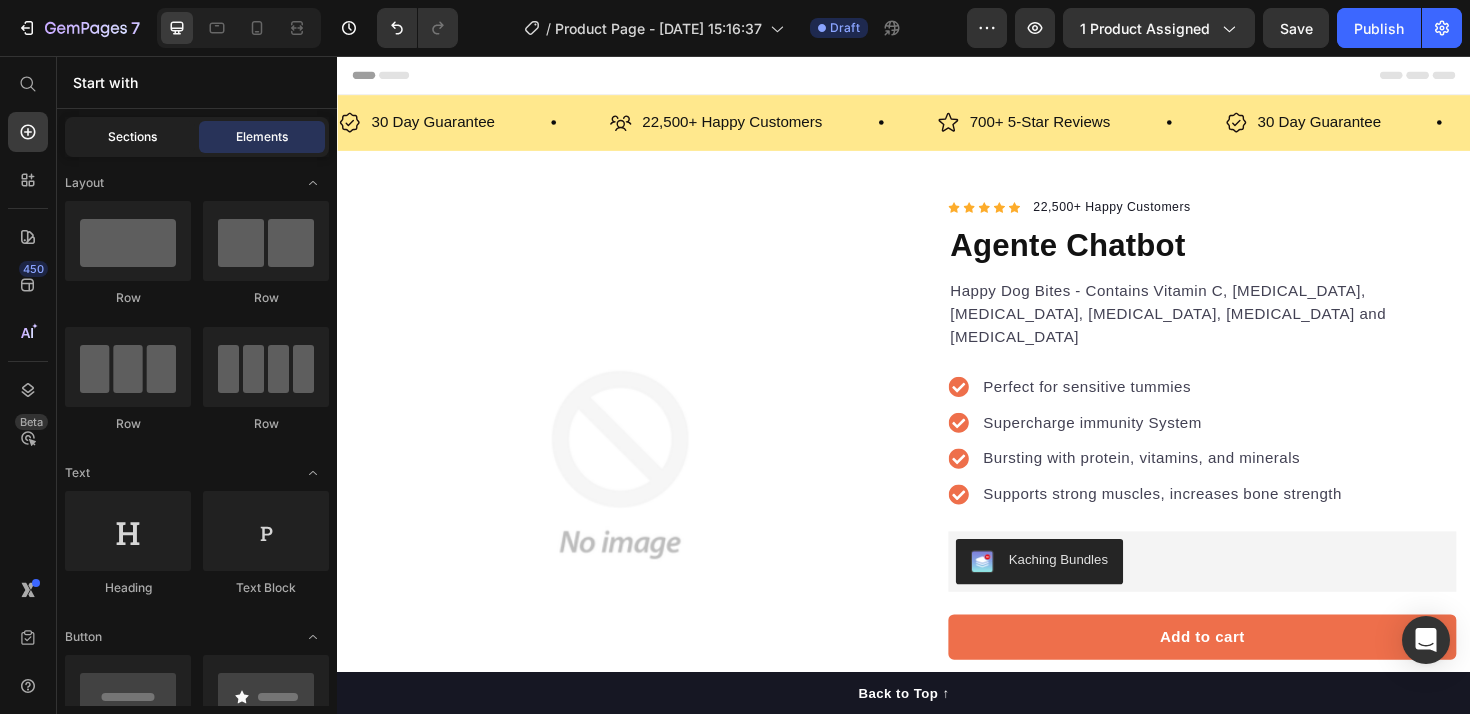 click on "Sections" 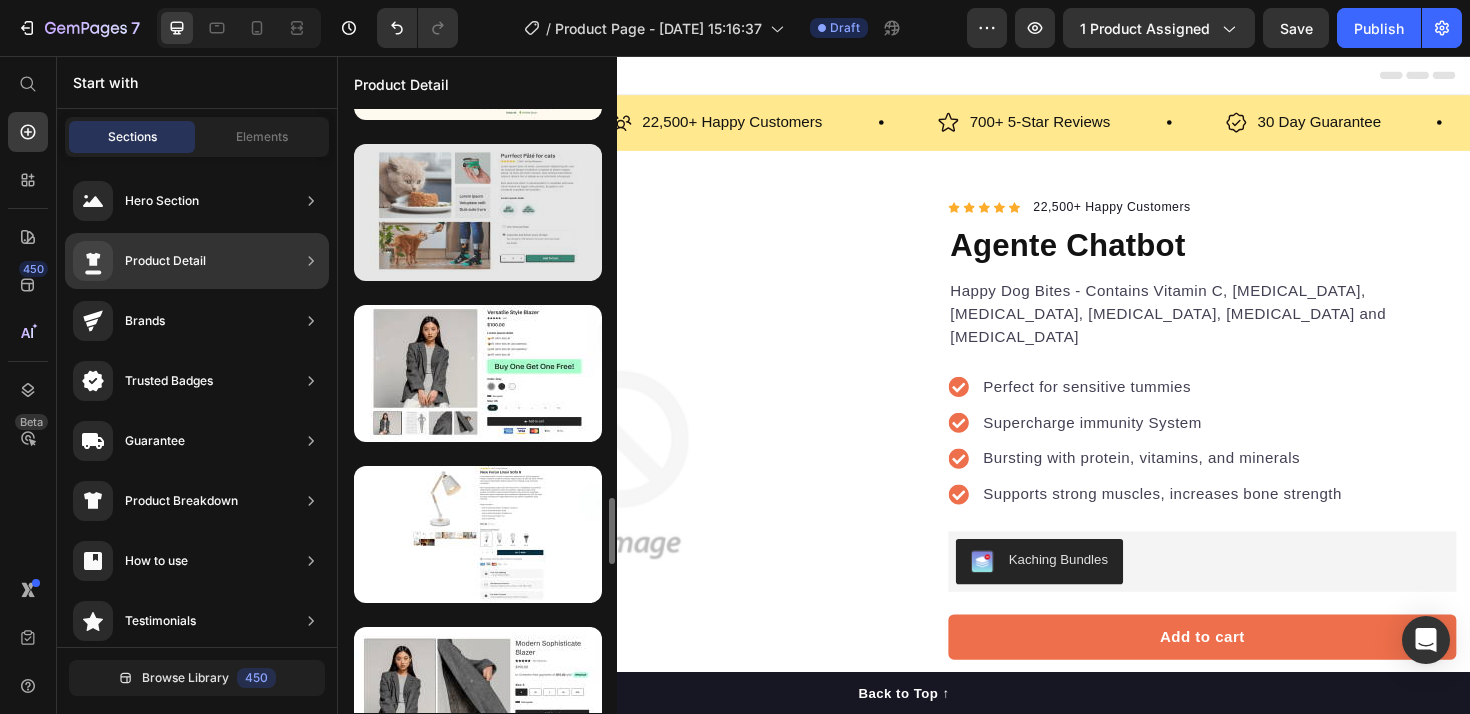 scroll, scrollTop: 2686, scrollLeft: 0, axis: vertical 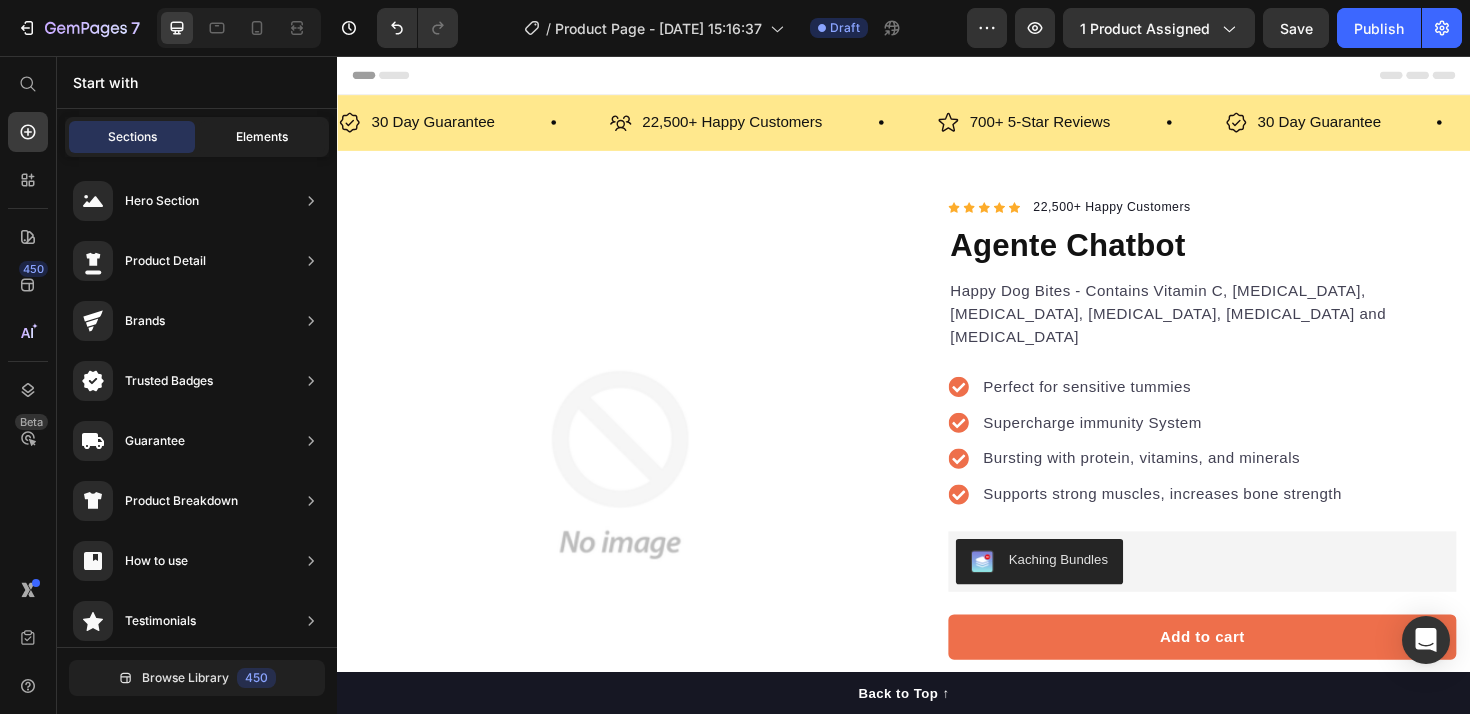 click on "Elements" at bounding box center (262, 137) 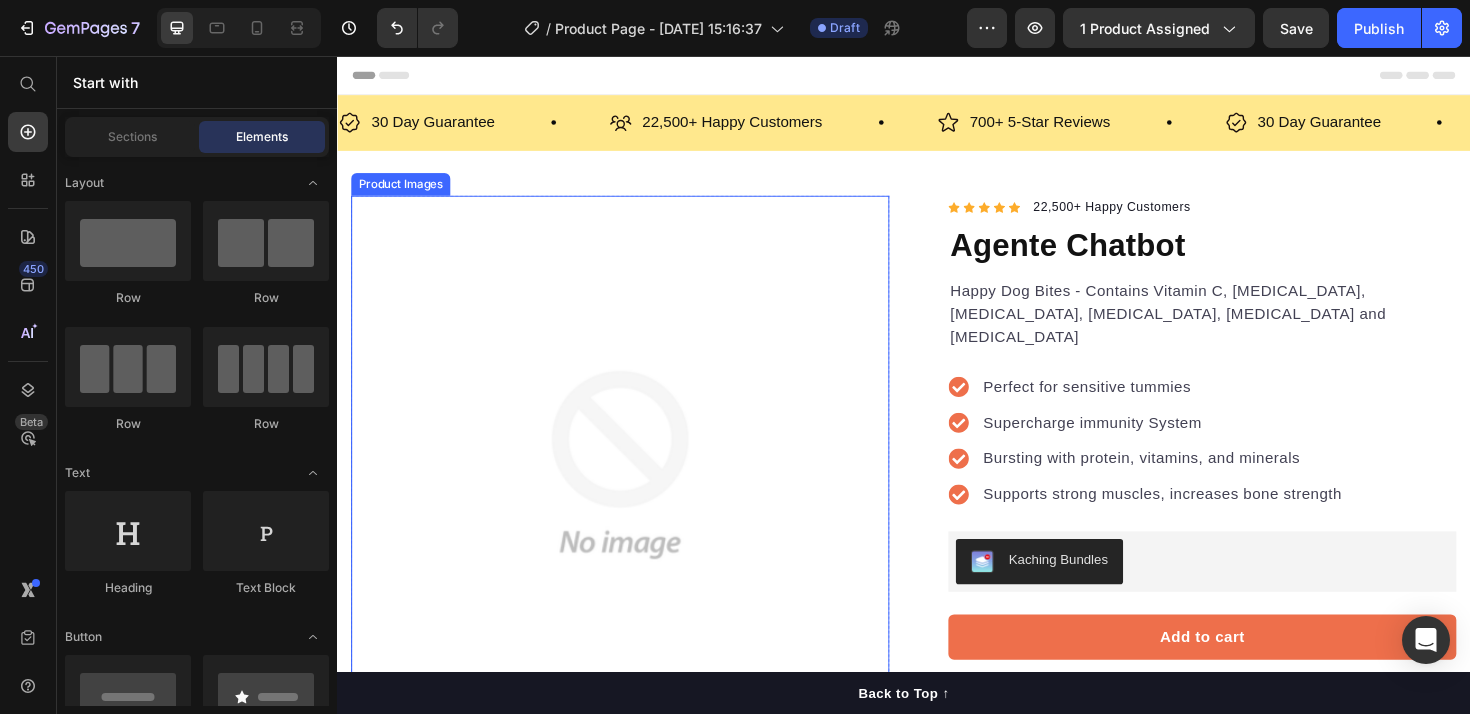 click at bounding box center [637, 489] 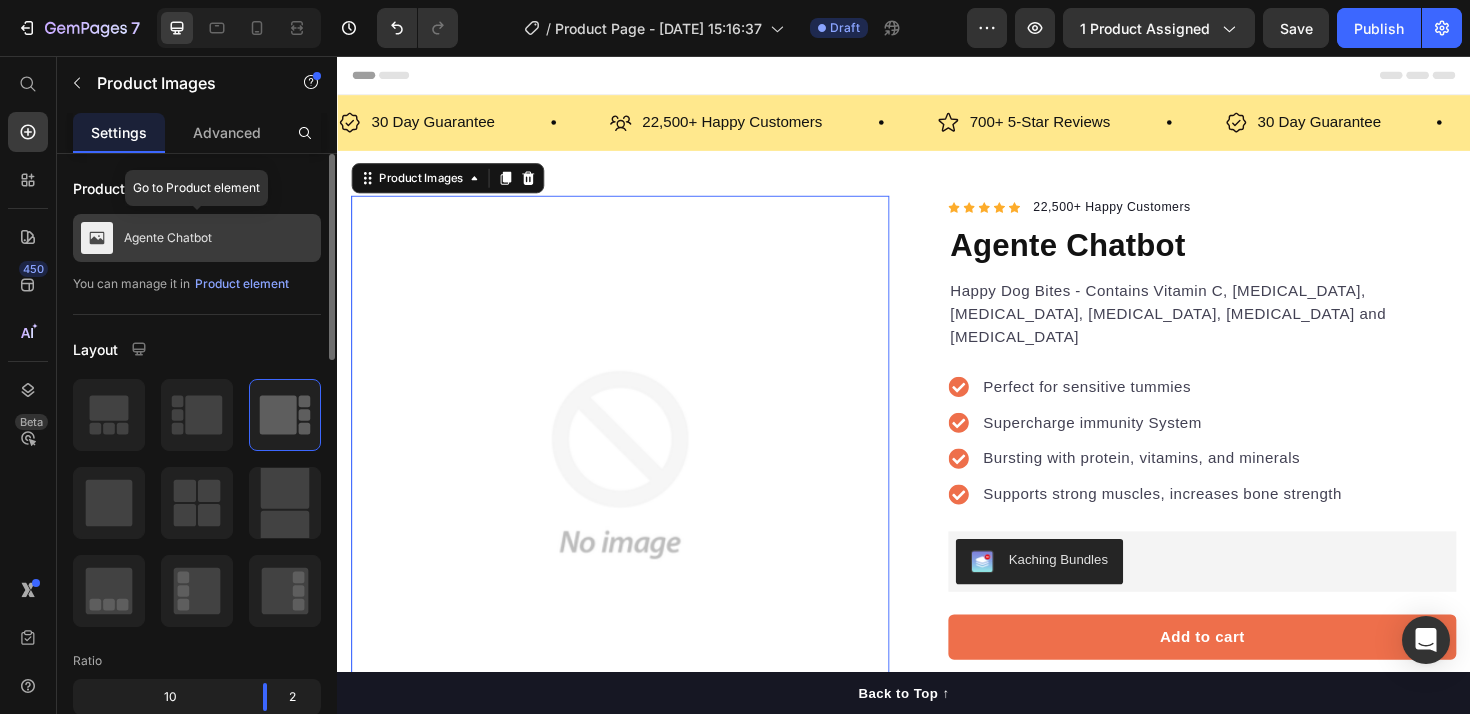 click on "Agente Chatbot" at bounding box center (197, 238) 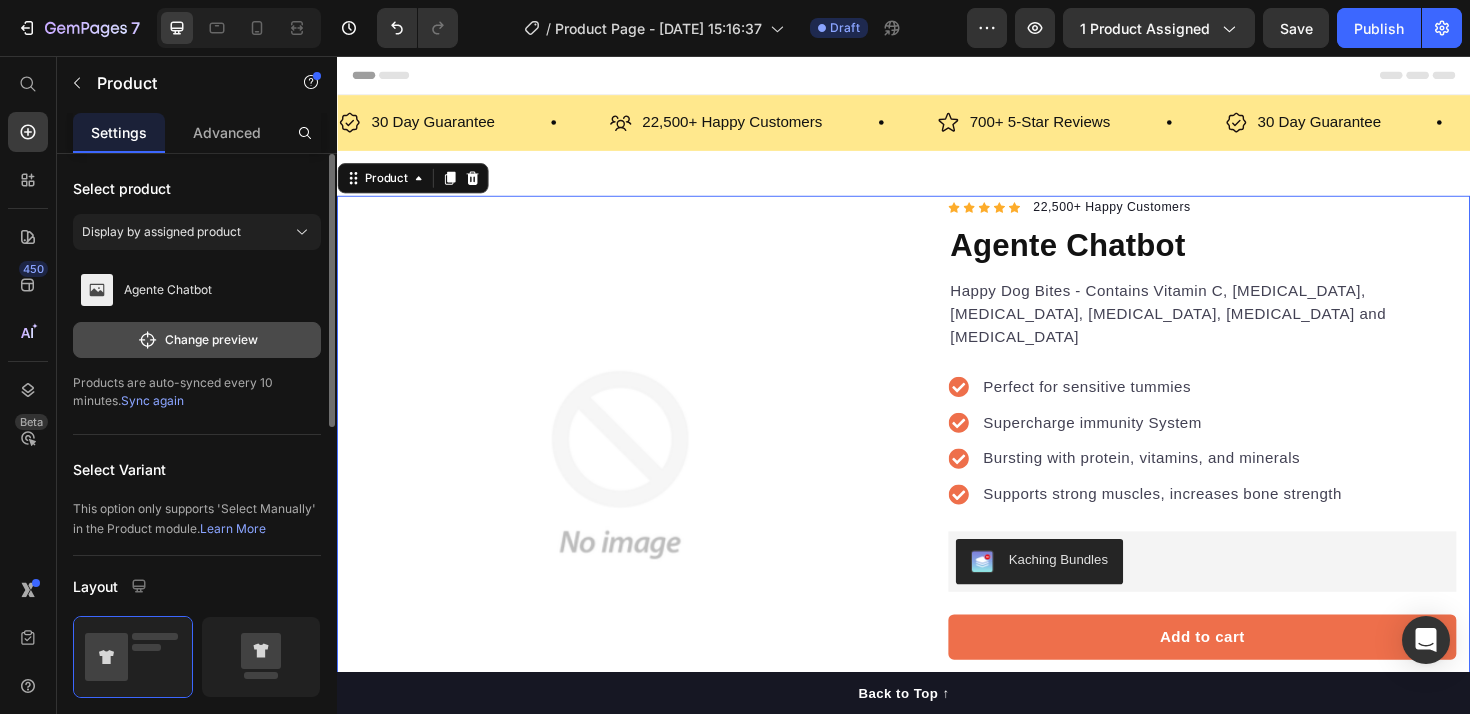 click on "Change preview" at bounding box center [197, 340] 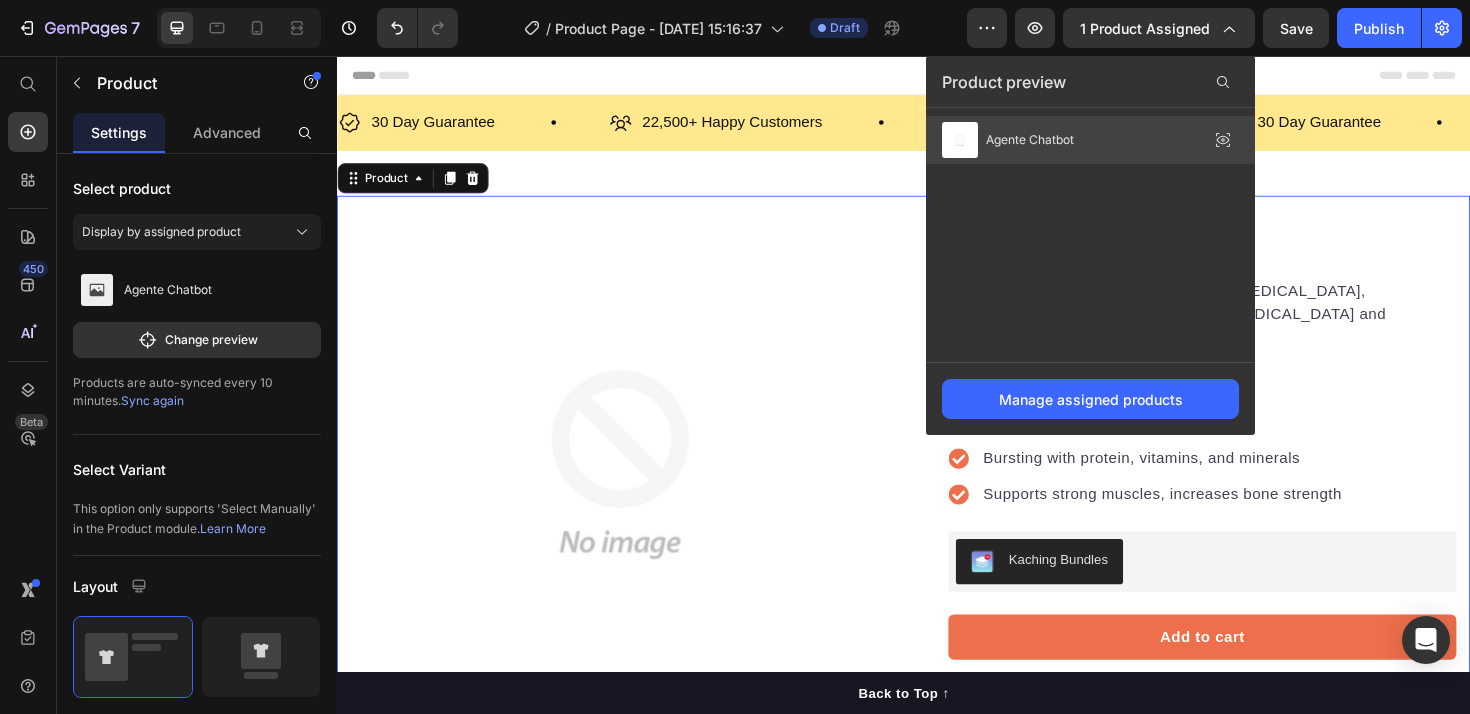 click on "Agente Chatbot" at bounding box center [1030, 140] 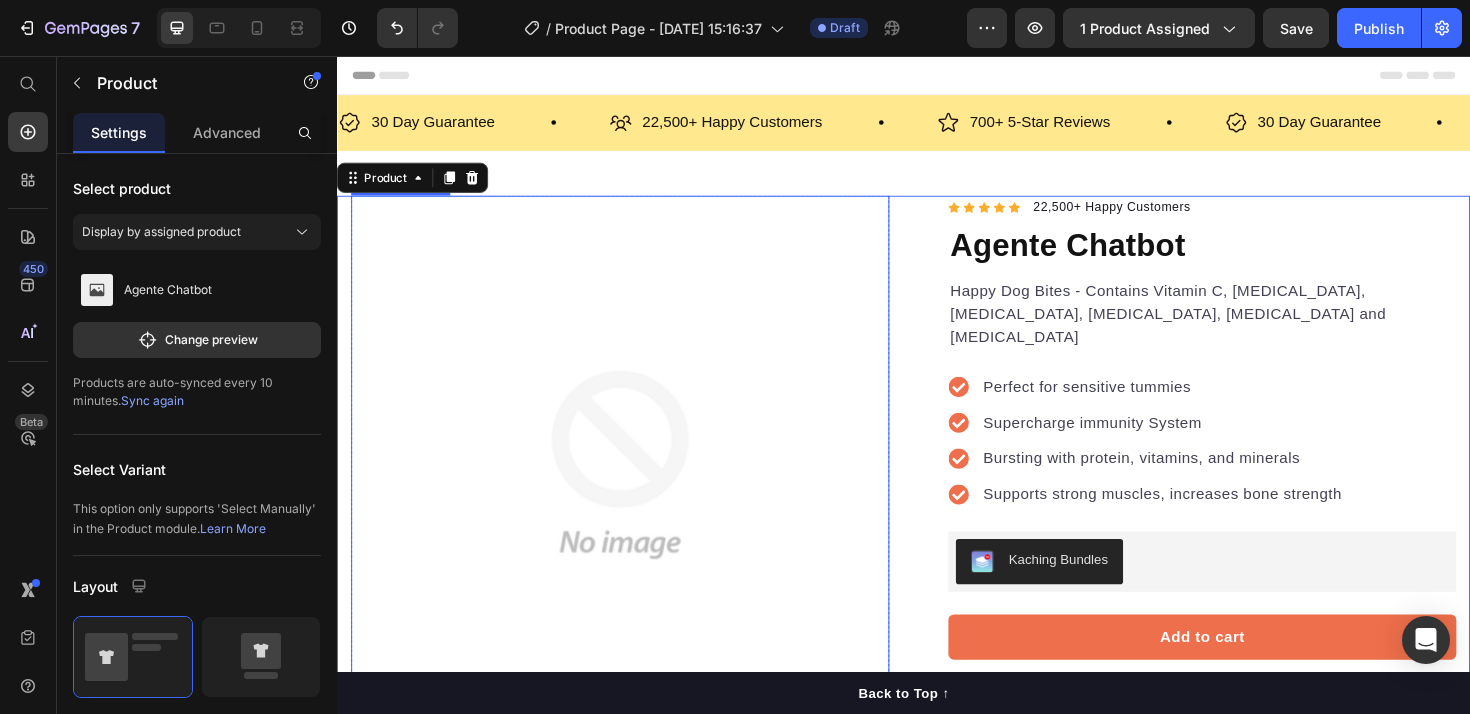 click at bounding box center (637, 489) 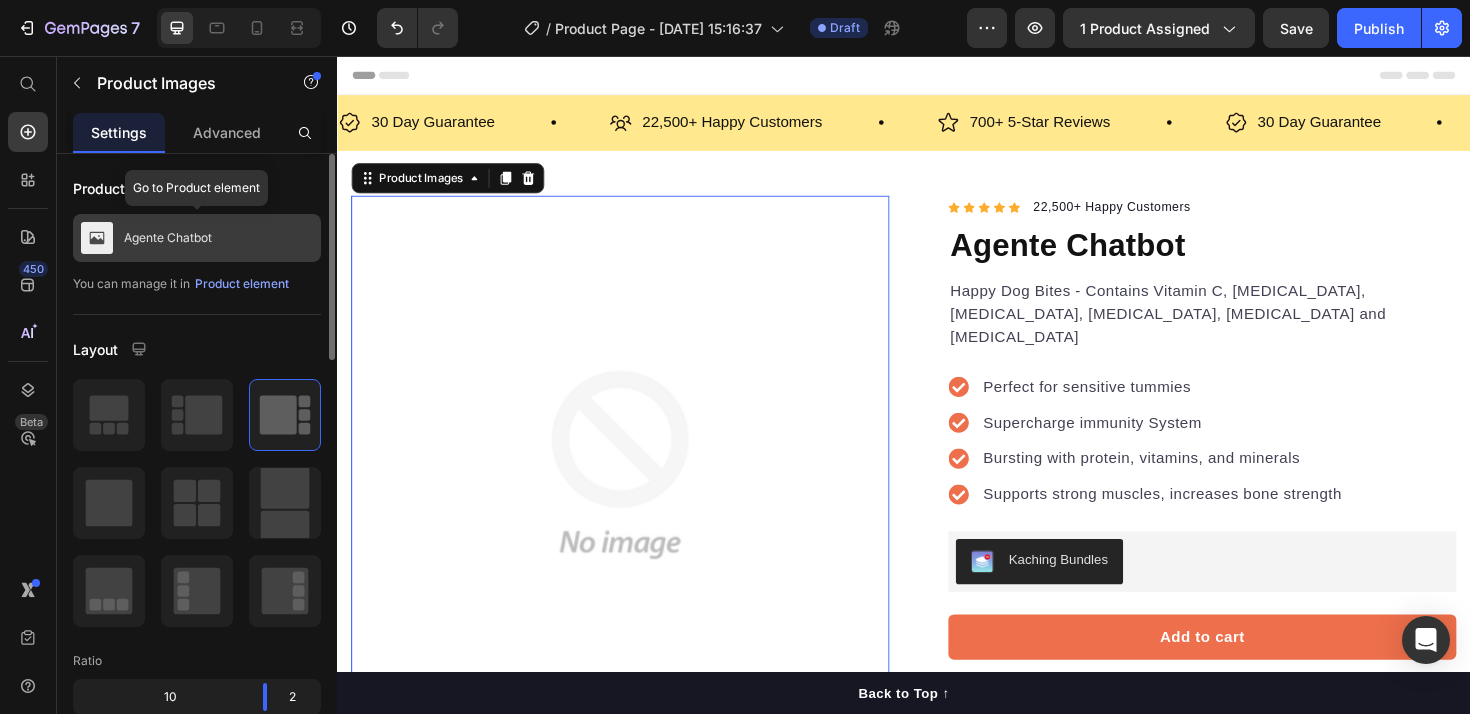 click on "Agente Chatbot" at bounding box center [168, 238] 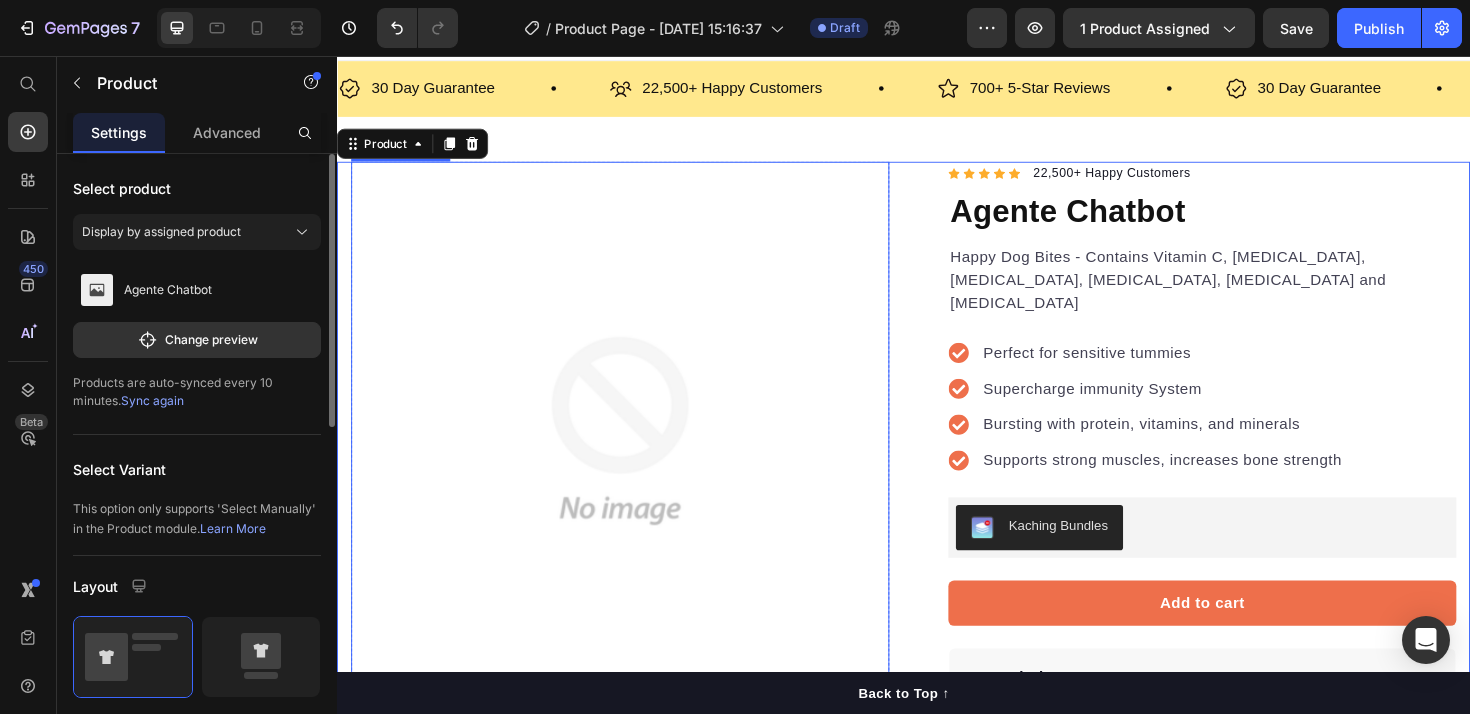 scroll, scrollTop: 0, scrollLeft: 0, axis: both 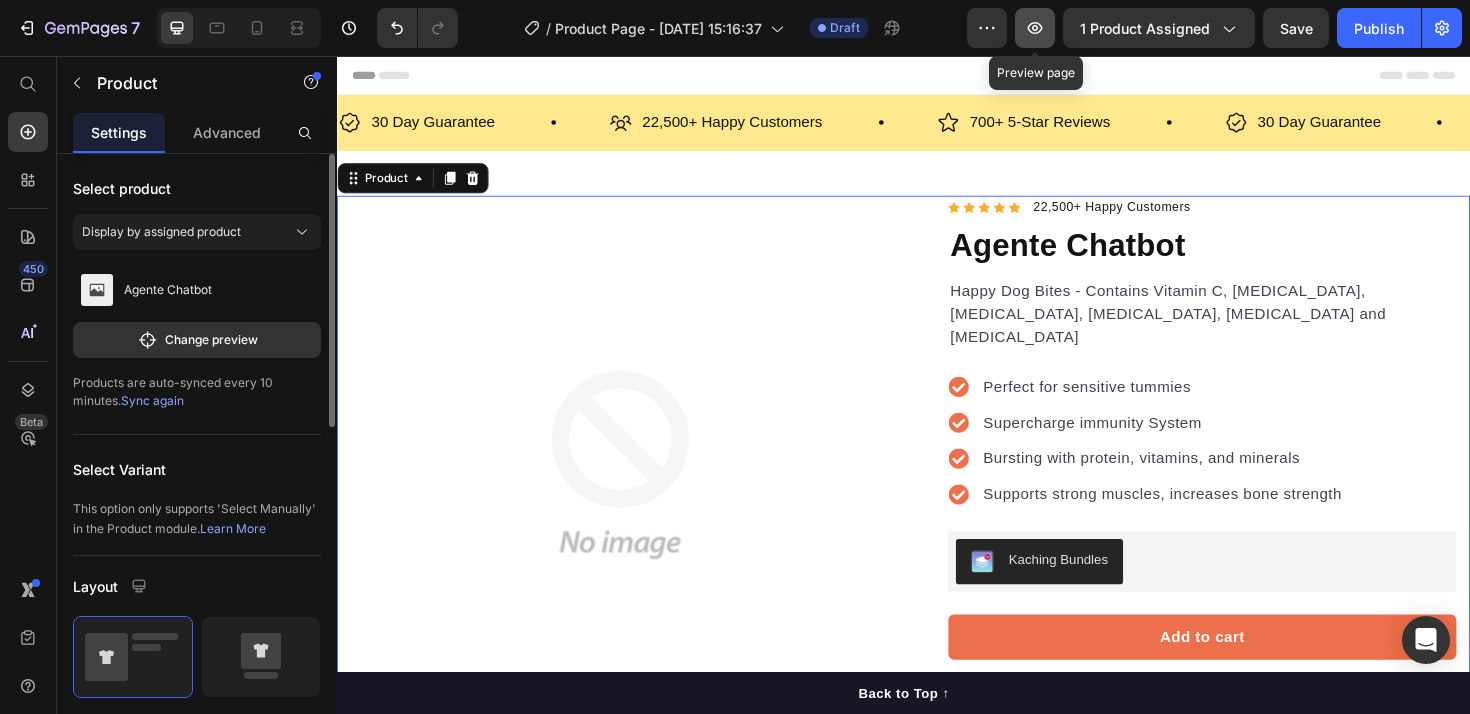click 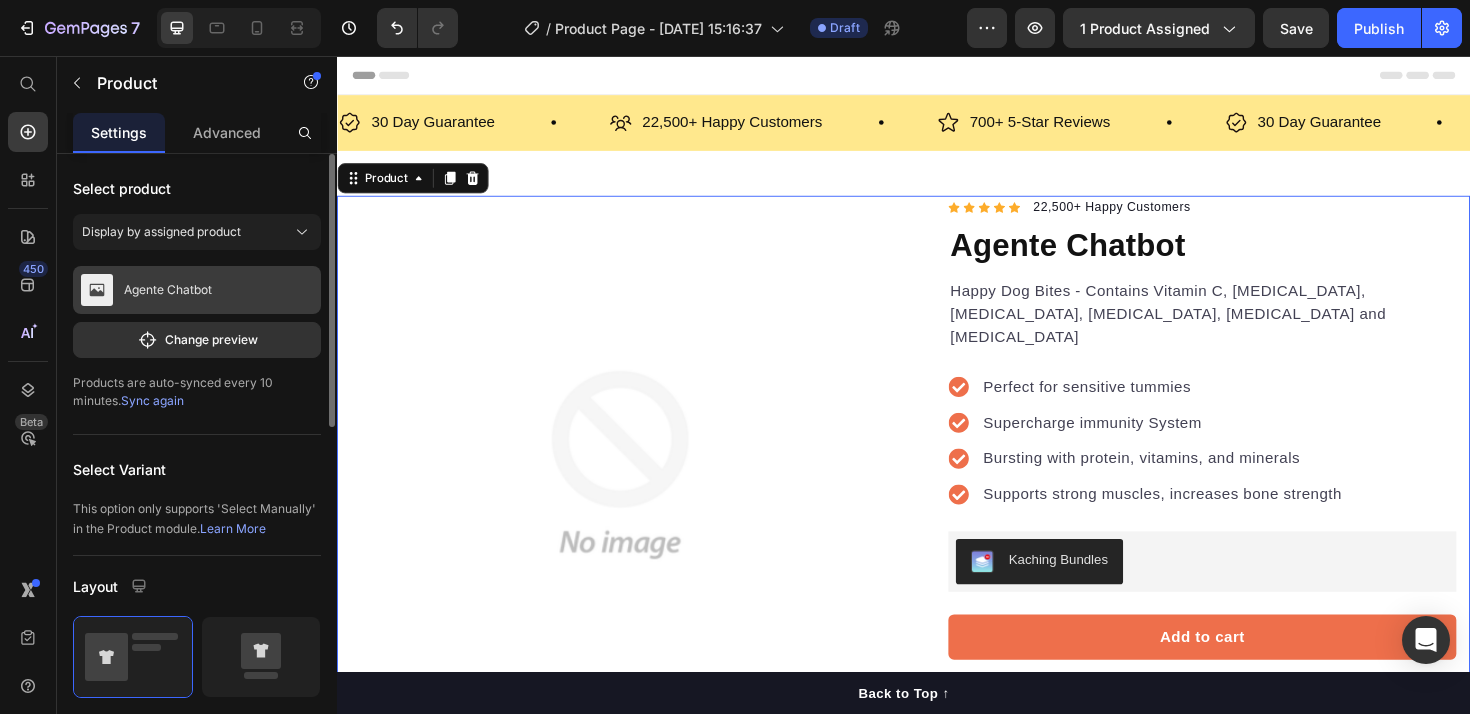 click on "Agente Chatbot" at bounding box center (168, 290) 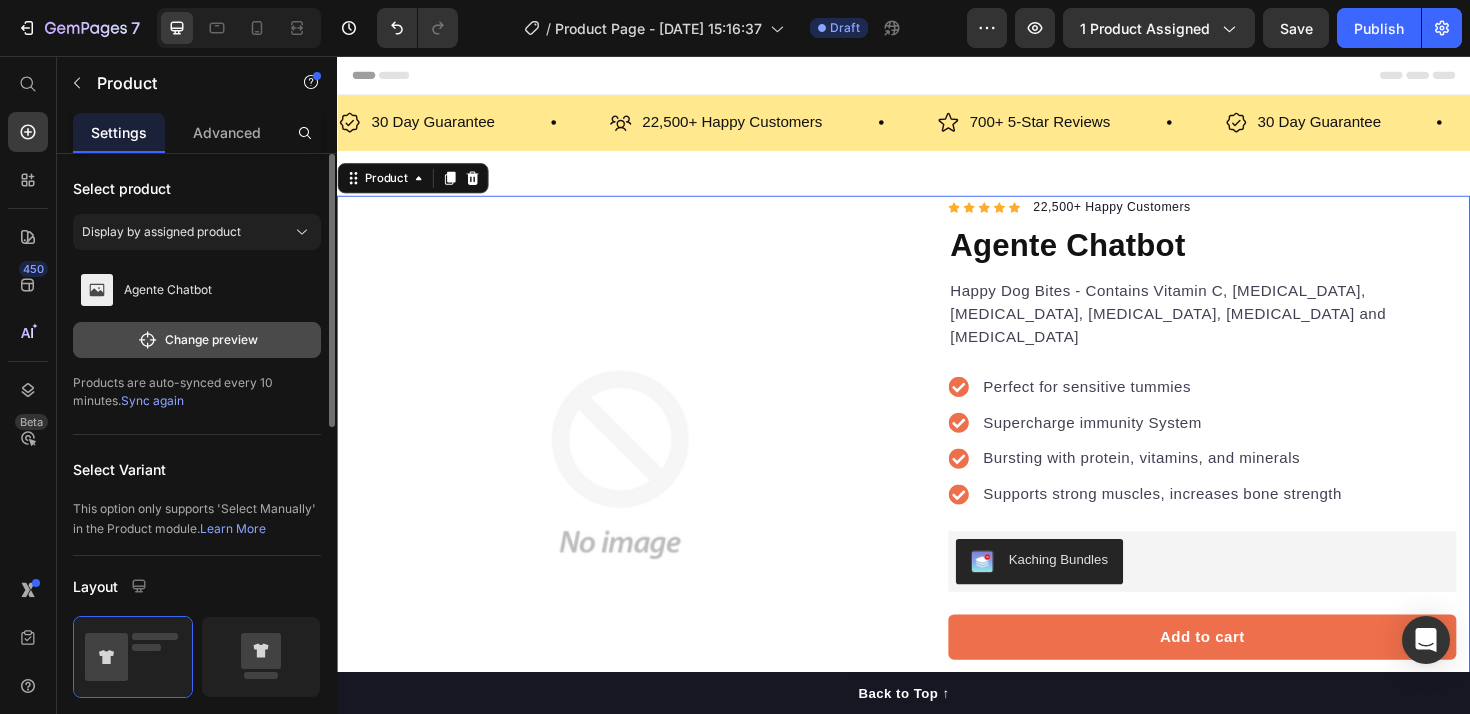 click on "Change preview" at bounding box center [197, 340] 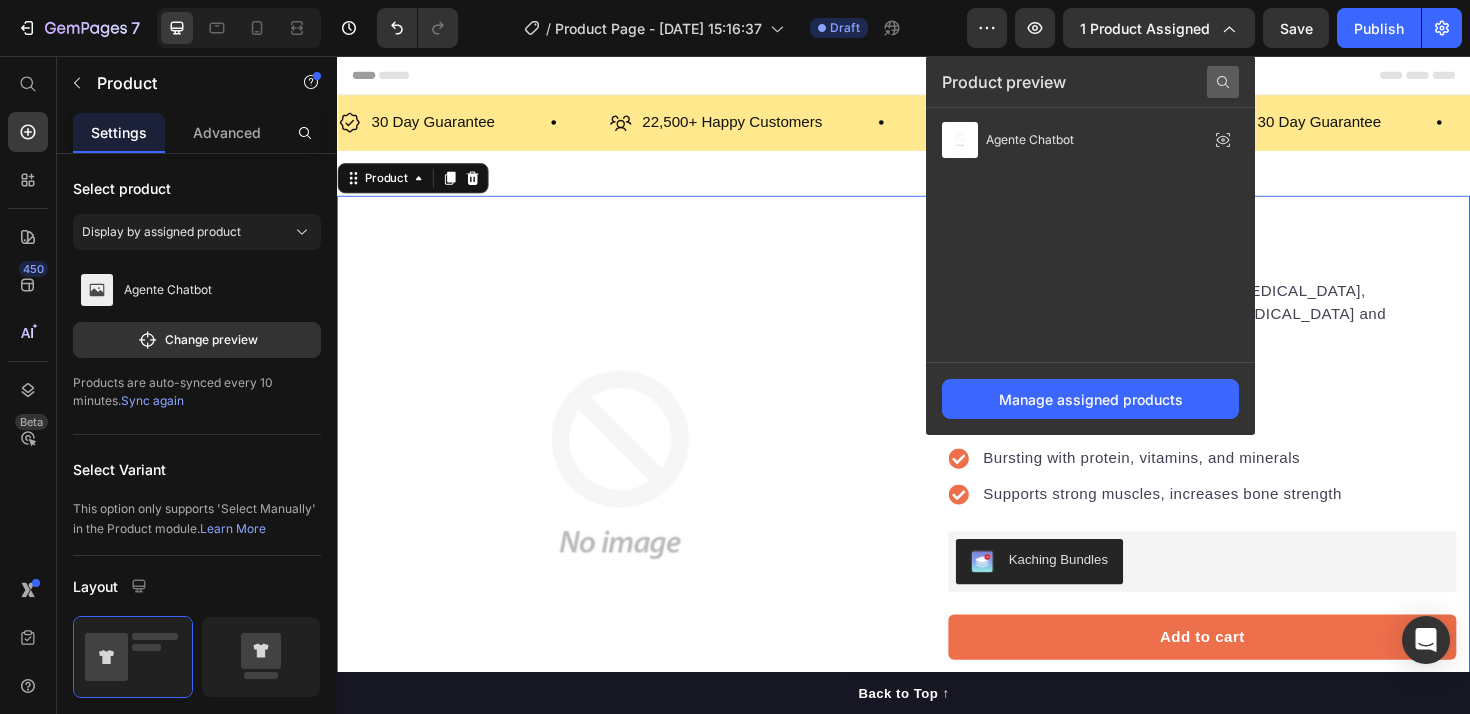 click 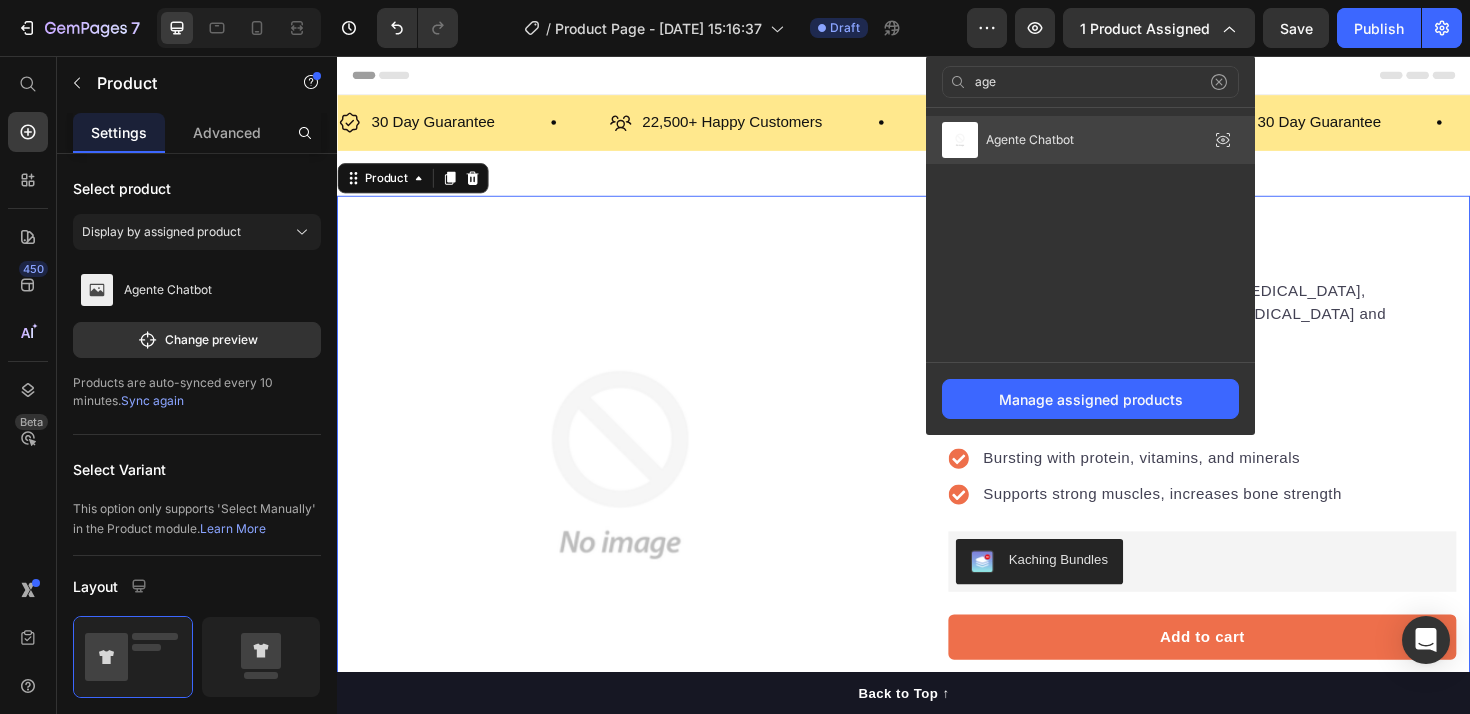type on "age" 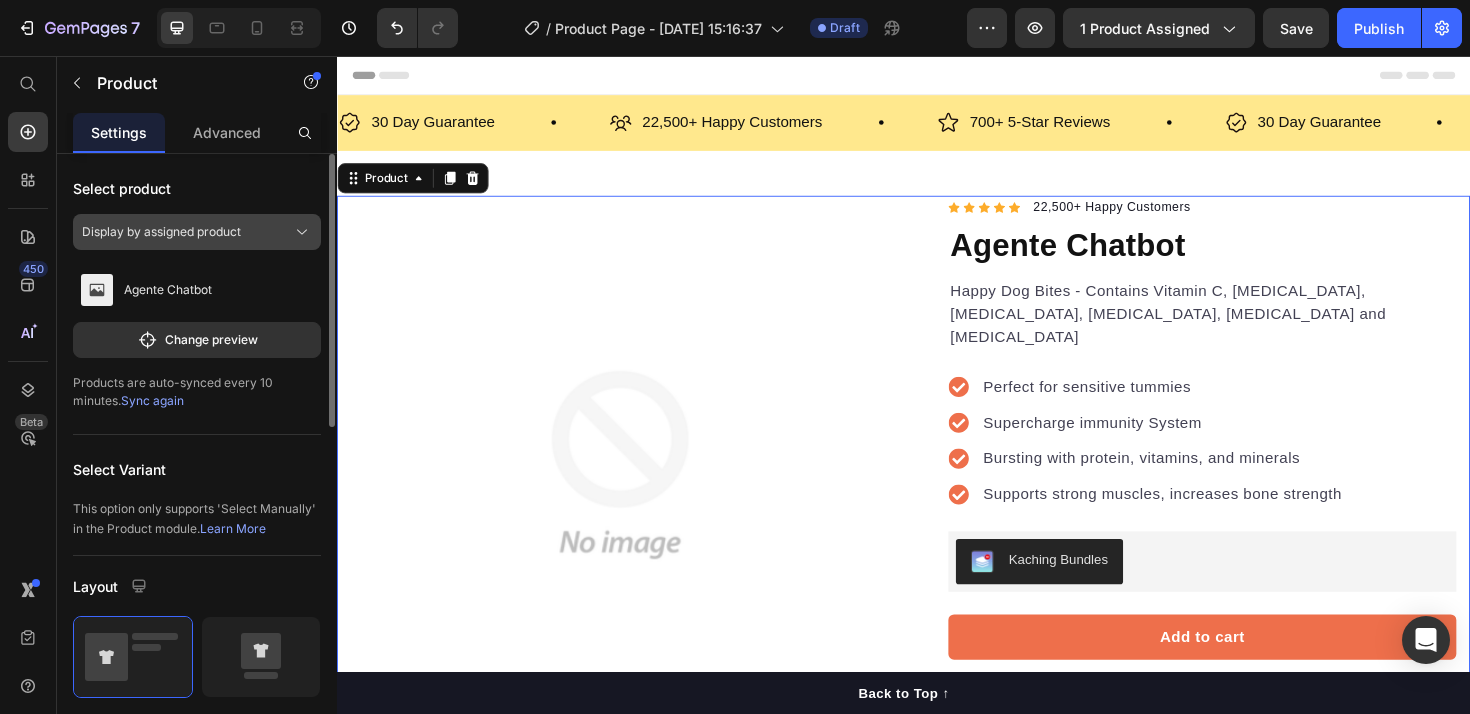 click on "Display by assigned product" at bounding box center [161, 232] 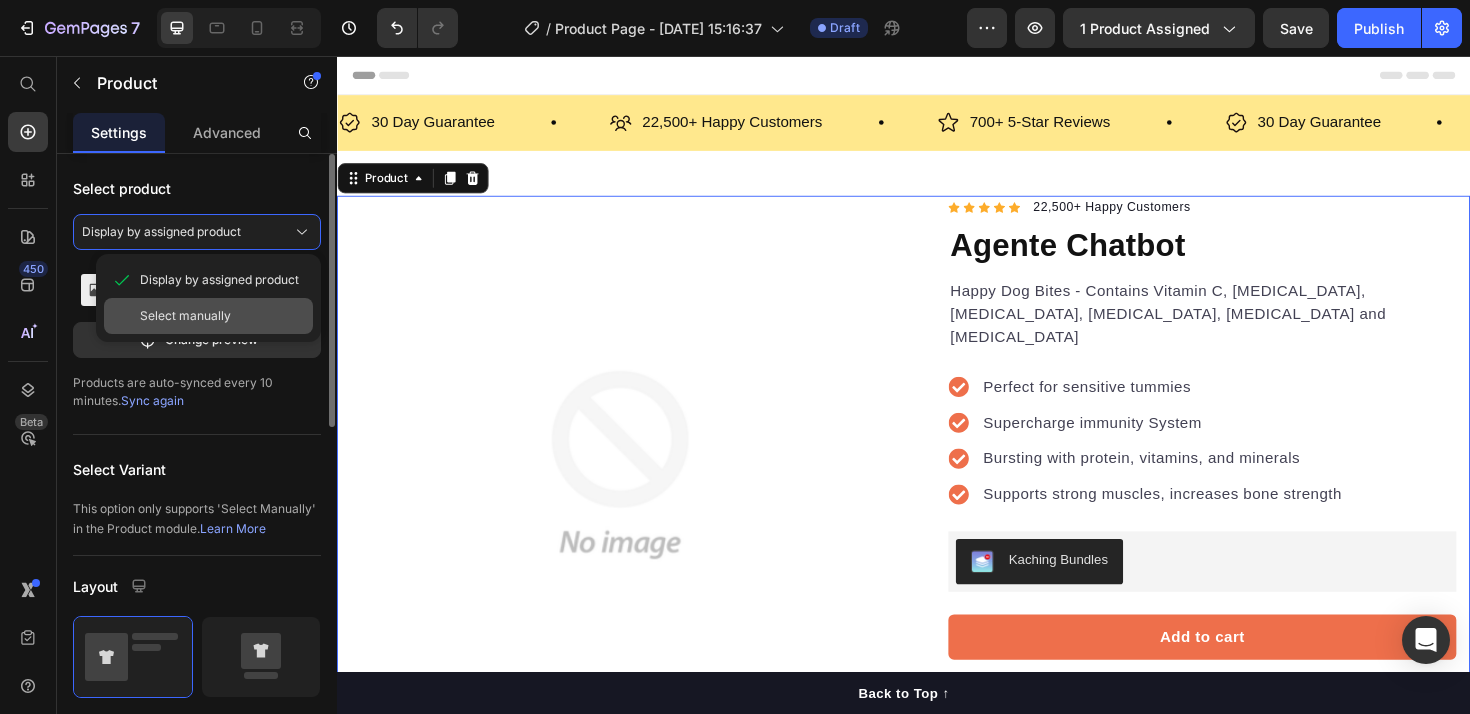 click on "Select manually" at bounding box center [185, 316] 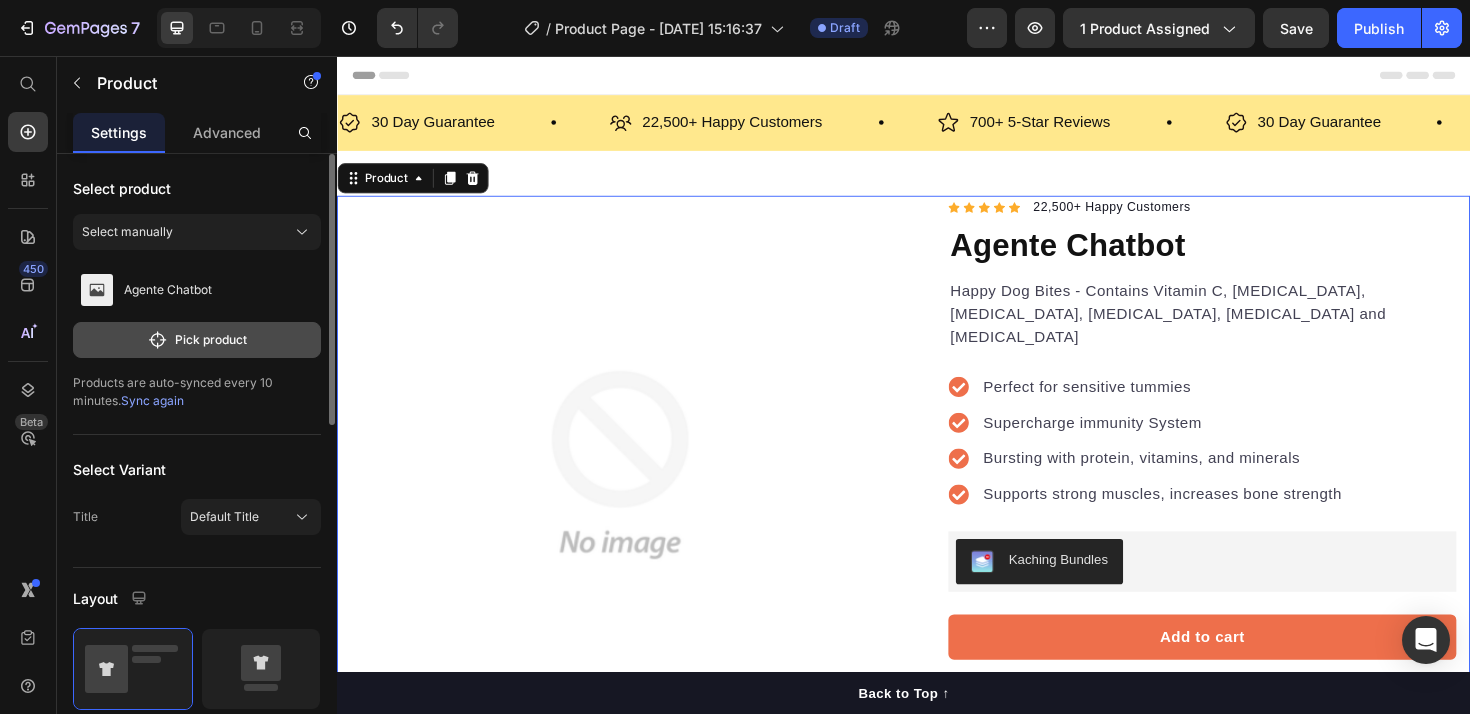 click on "Pick product" at bounding box center [197, 340] 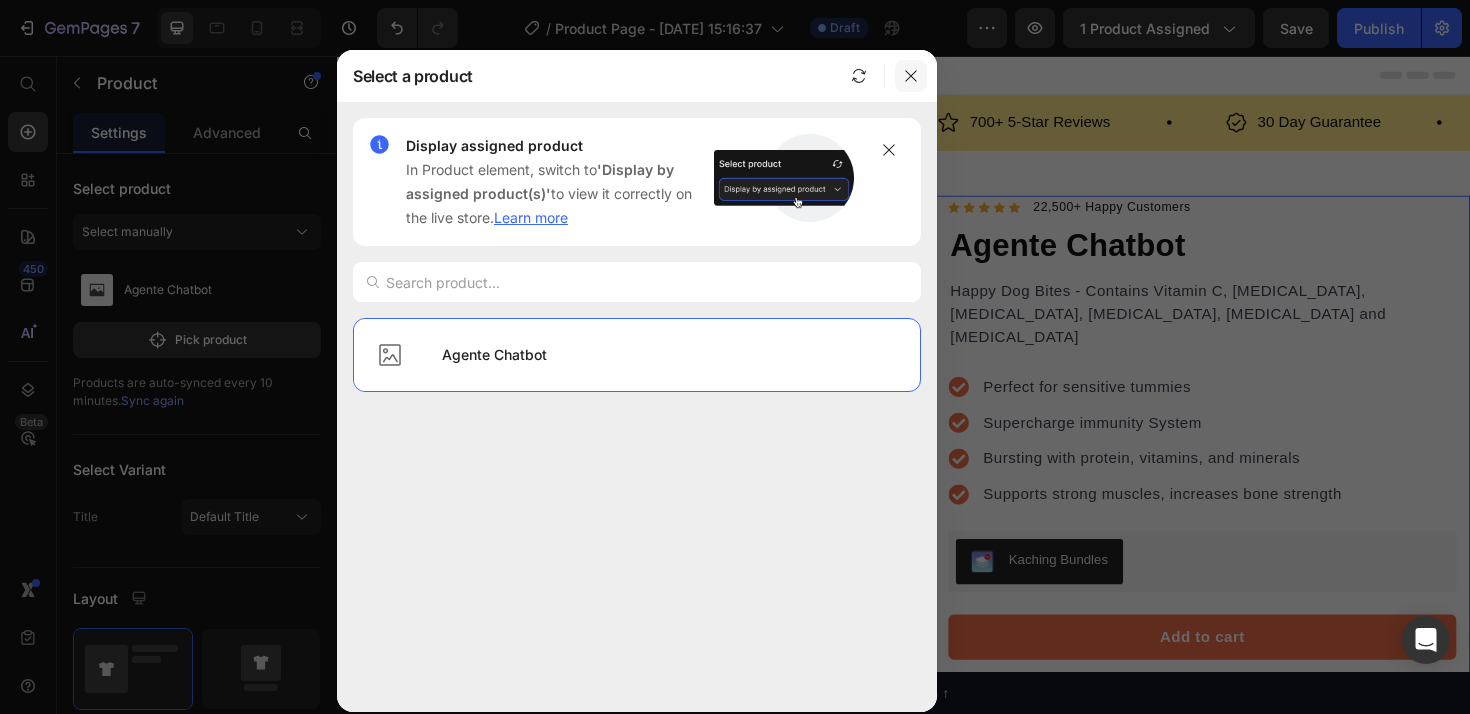 click 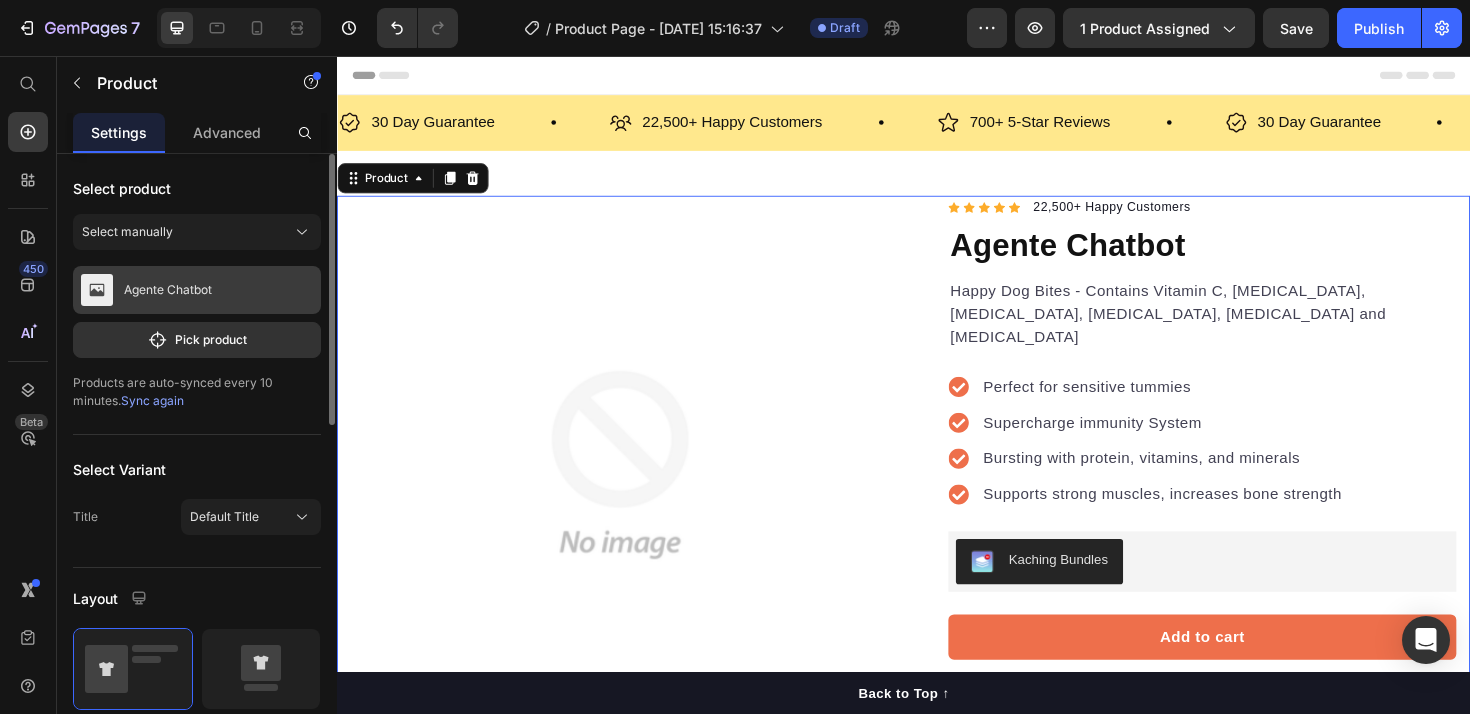 click on "Agente Chatbot" at bounding box center (168, 290) 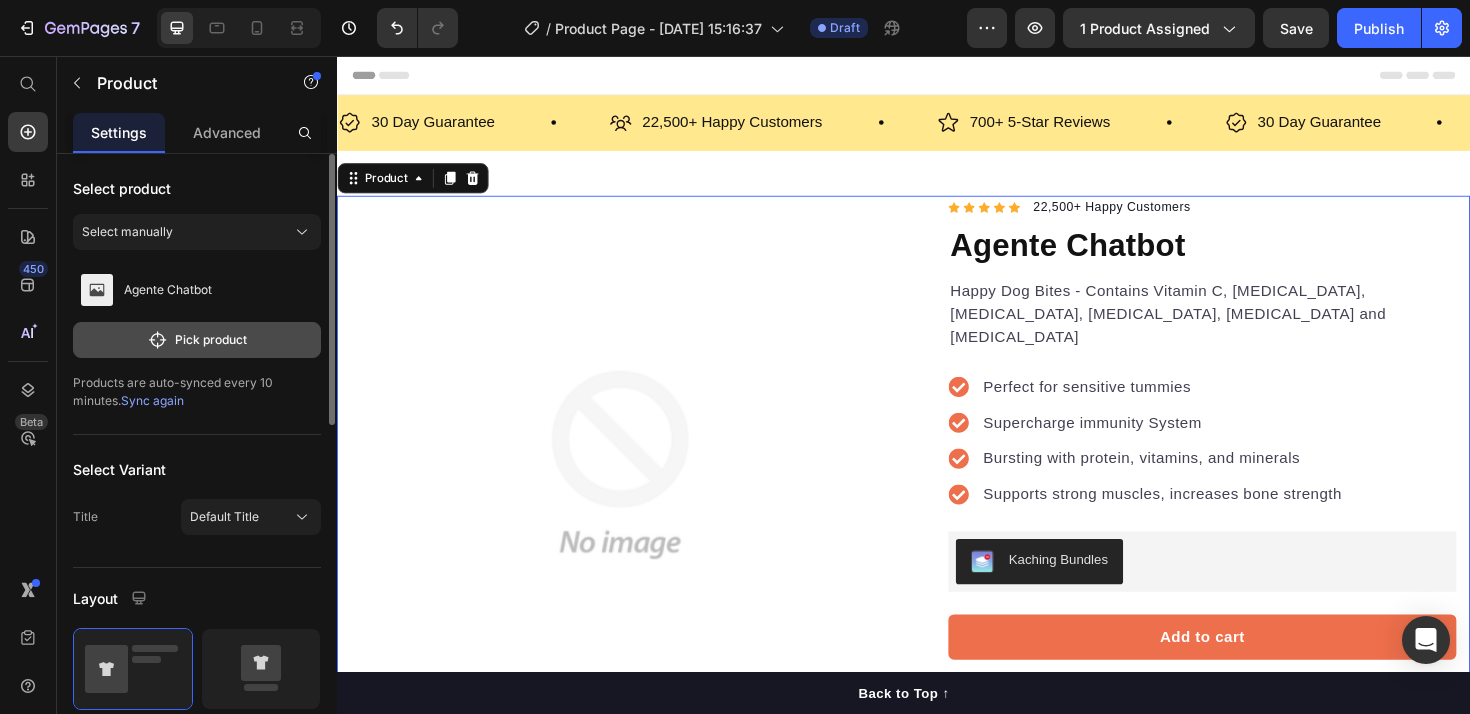 click on "Pick product" at bounding box center [197, 340] 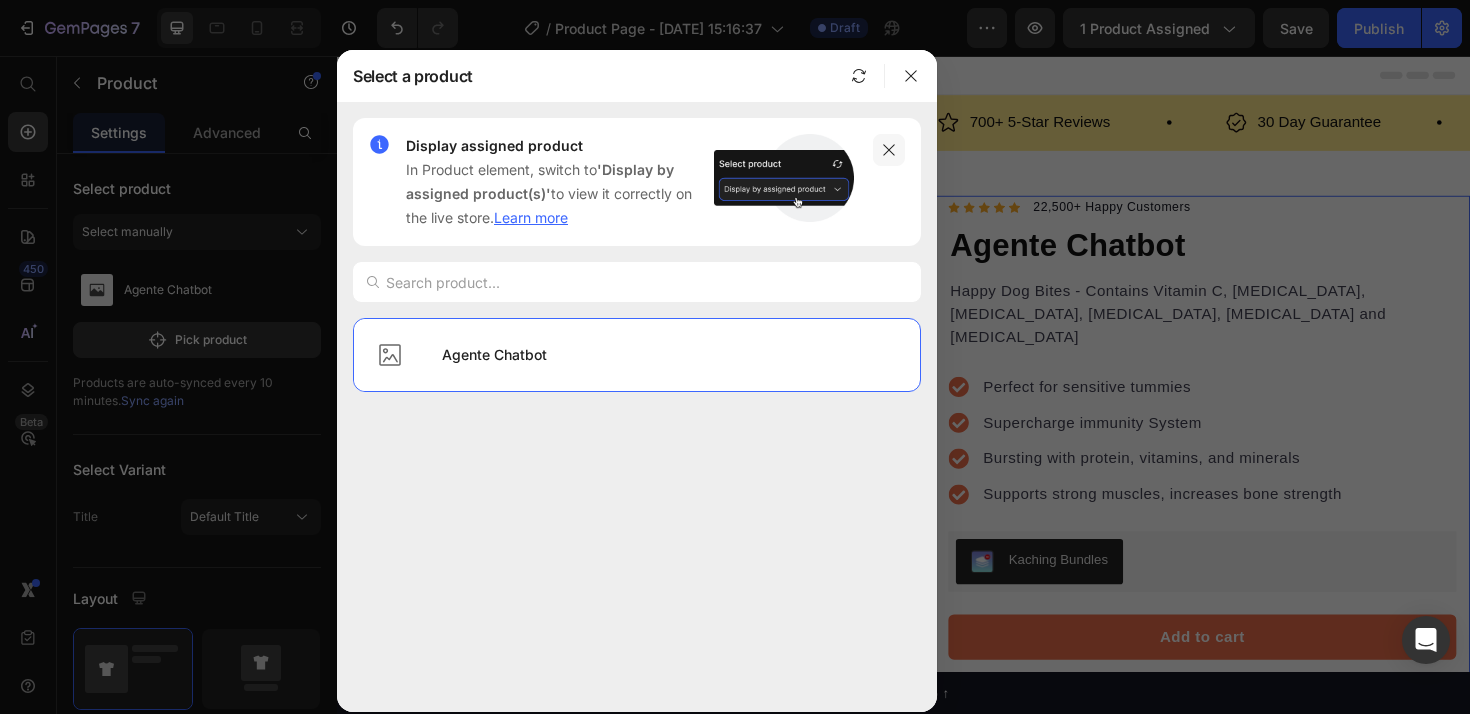 click 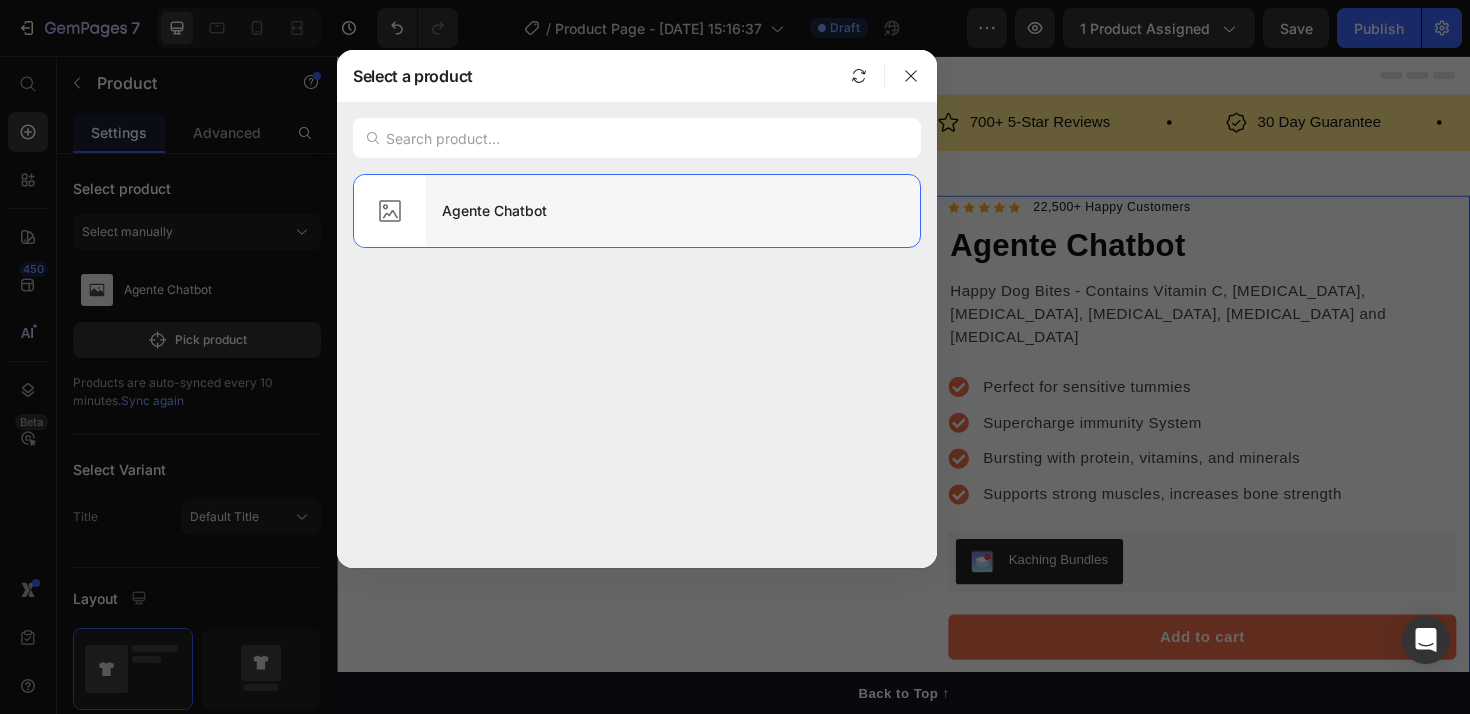 click on "Agente Chatbot" at bounding box center (673, 211) 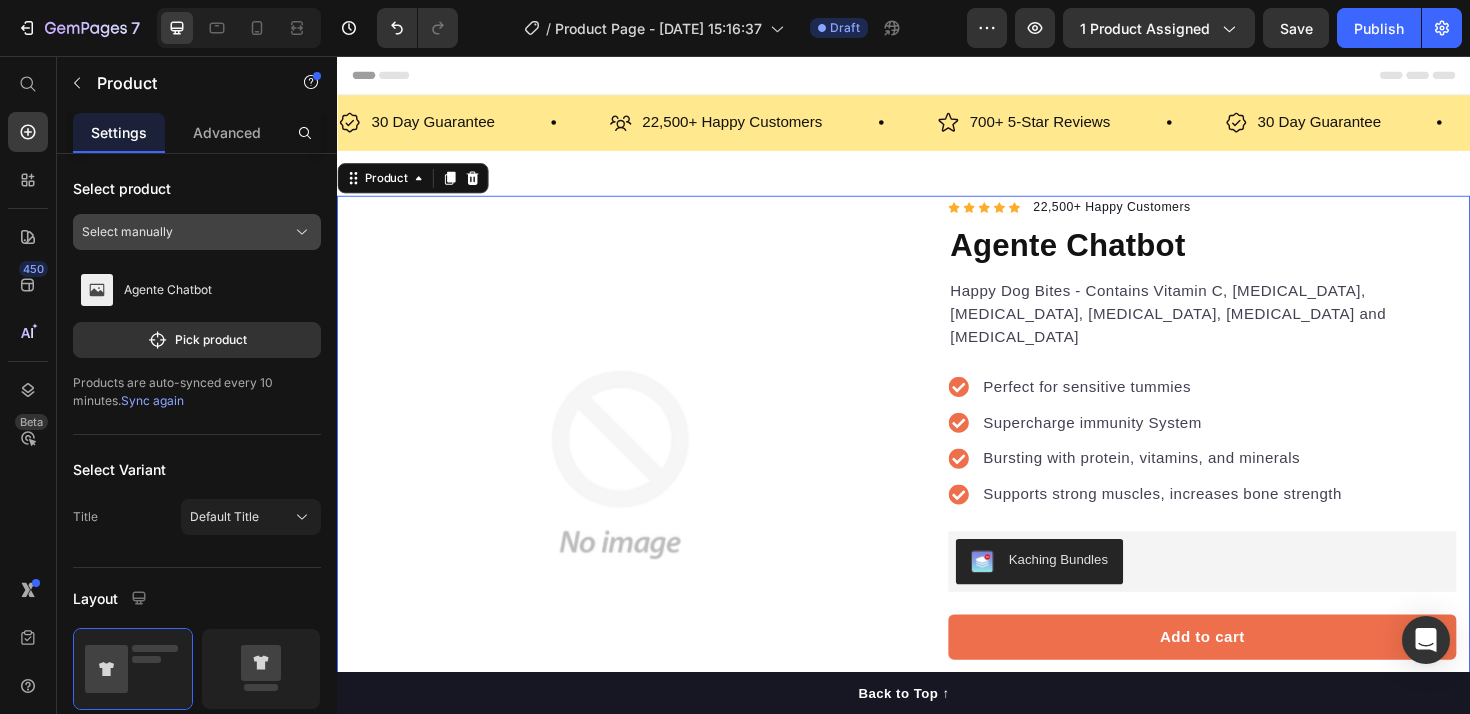 click on "Select manually" 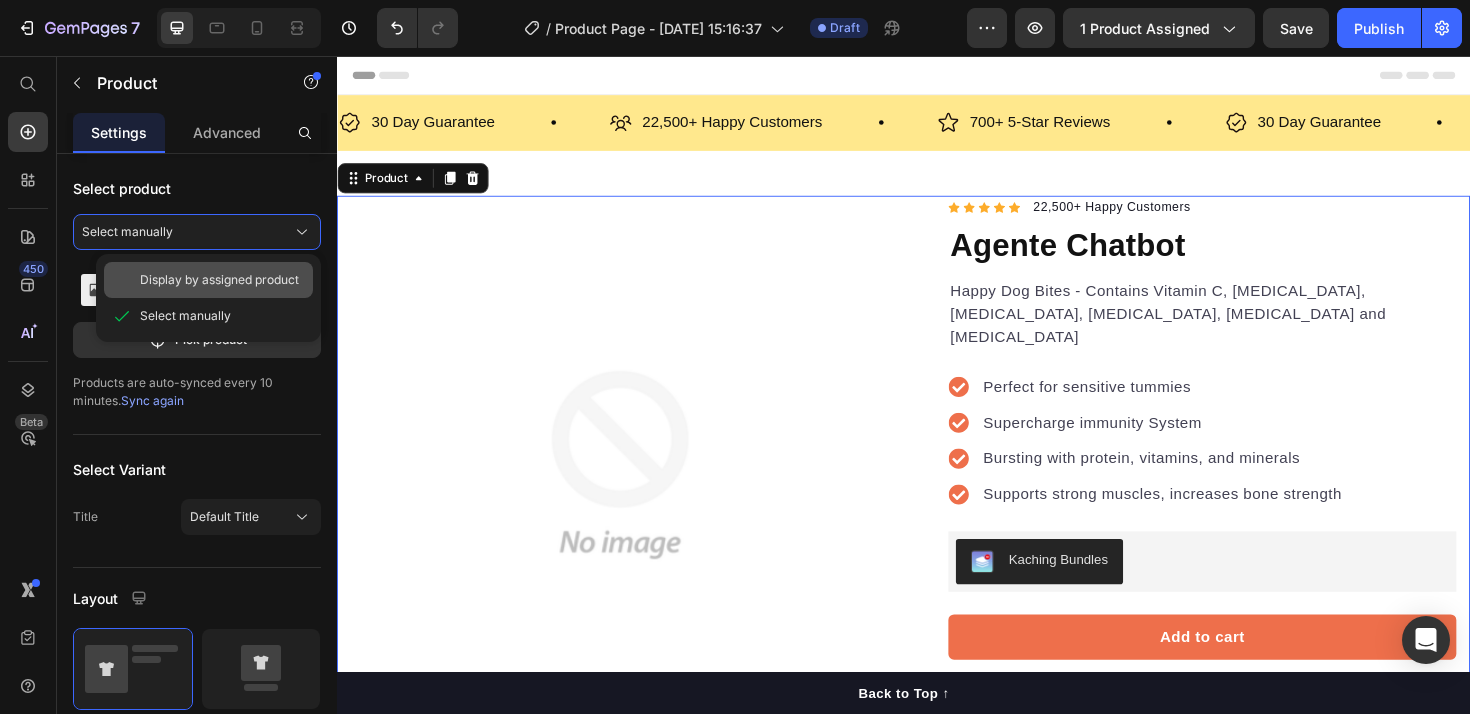 click on "Display by assigned product" at bounding box center [219, 280] 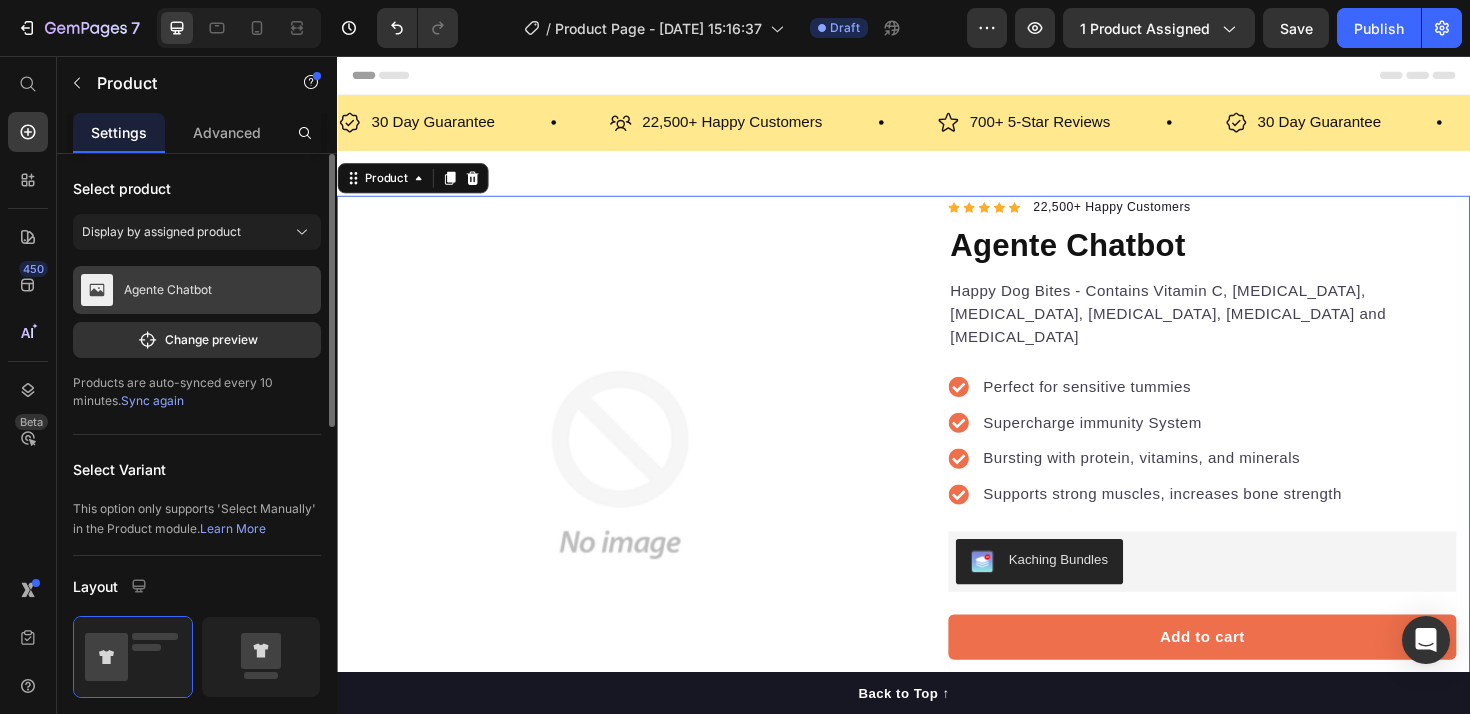 click on "Agente Chatbot" at bounding box center (197, 290) 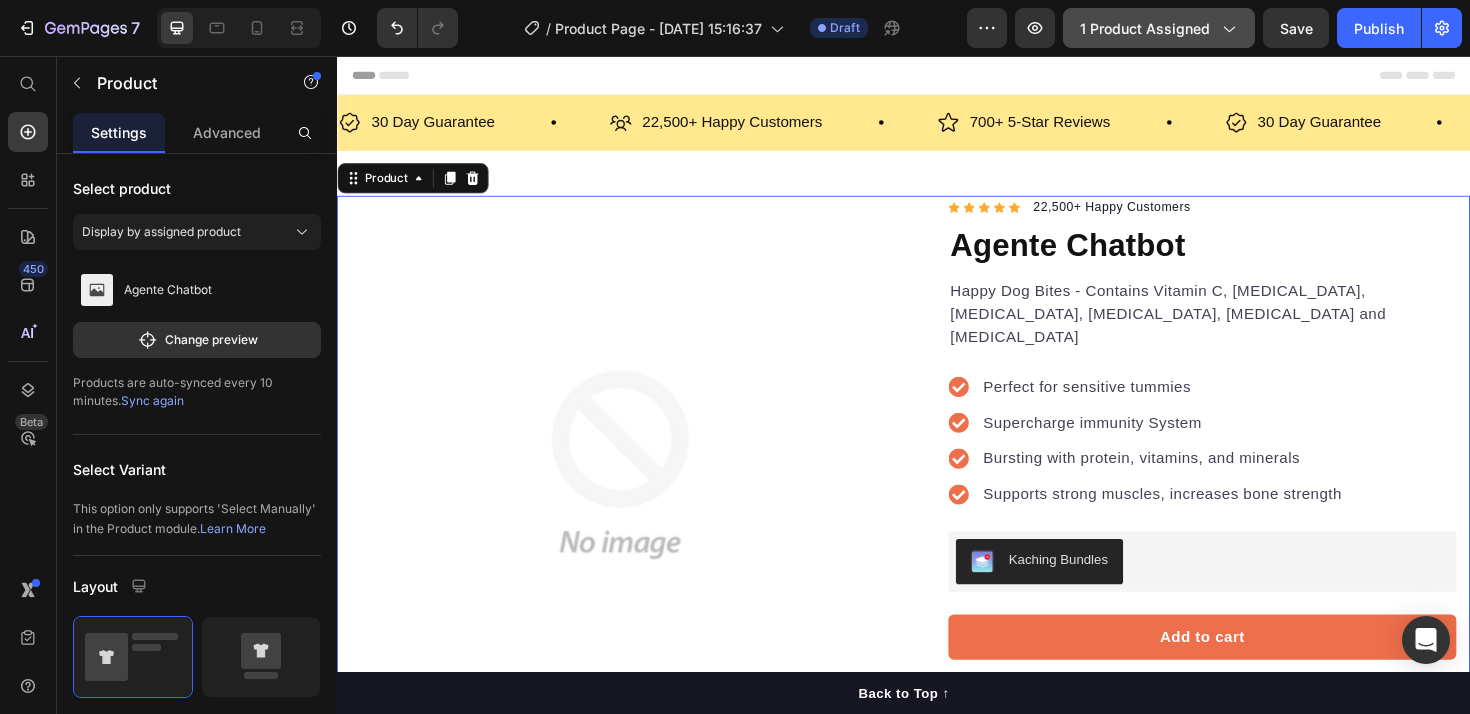 click on "1 product assigned" 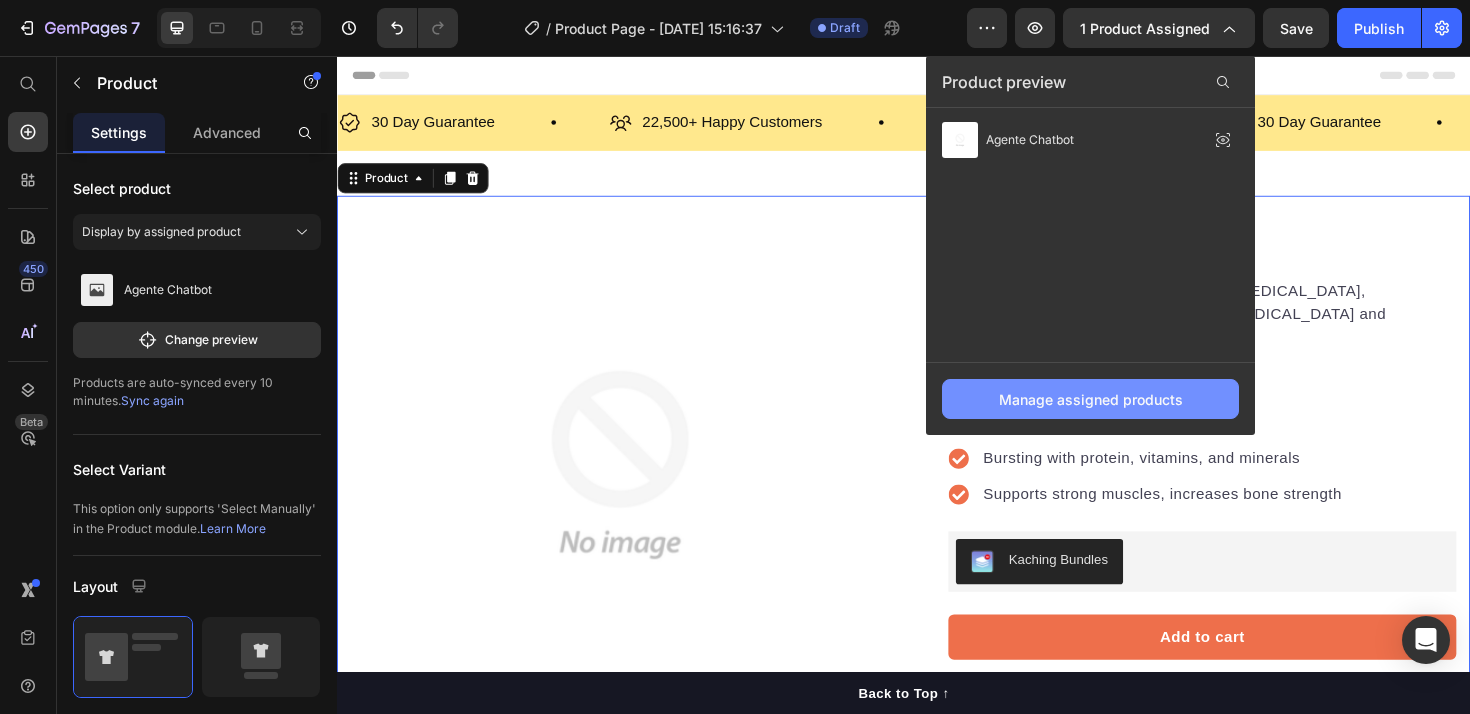 click on "Manage assigned products" at bounding box center [1091, 399] 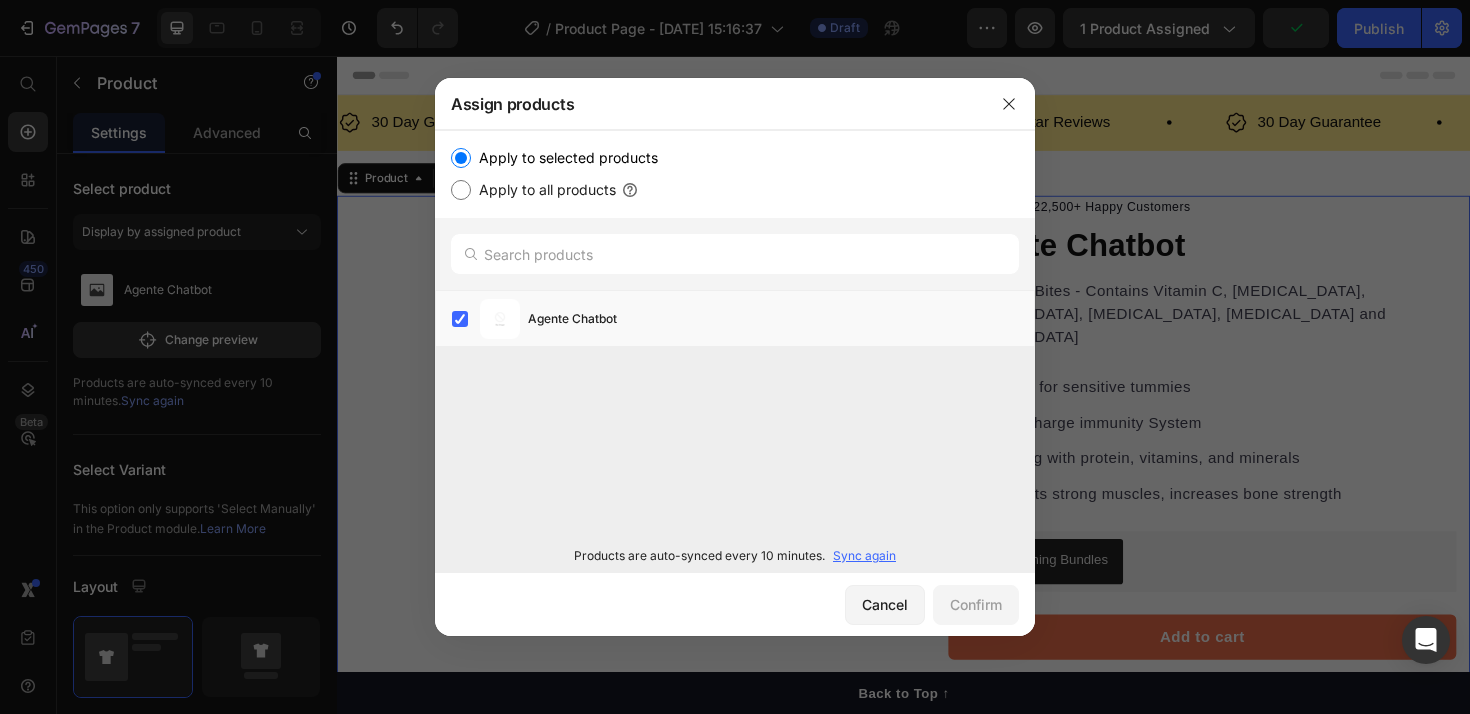 click on "Apply to all products" at bounding box center [543, 190] 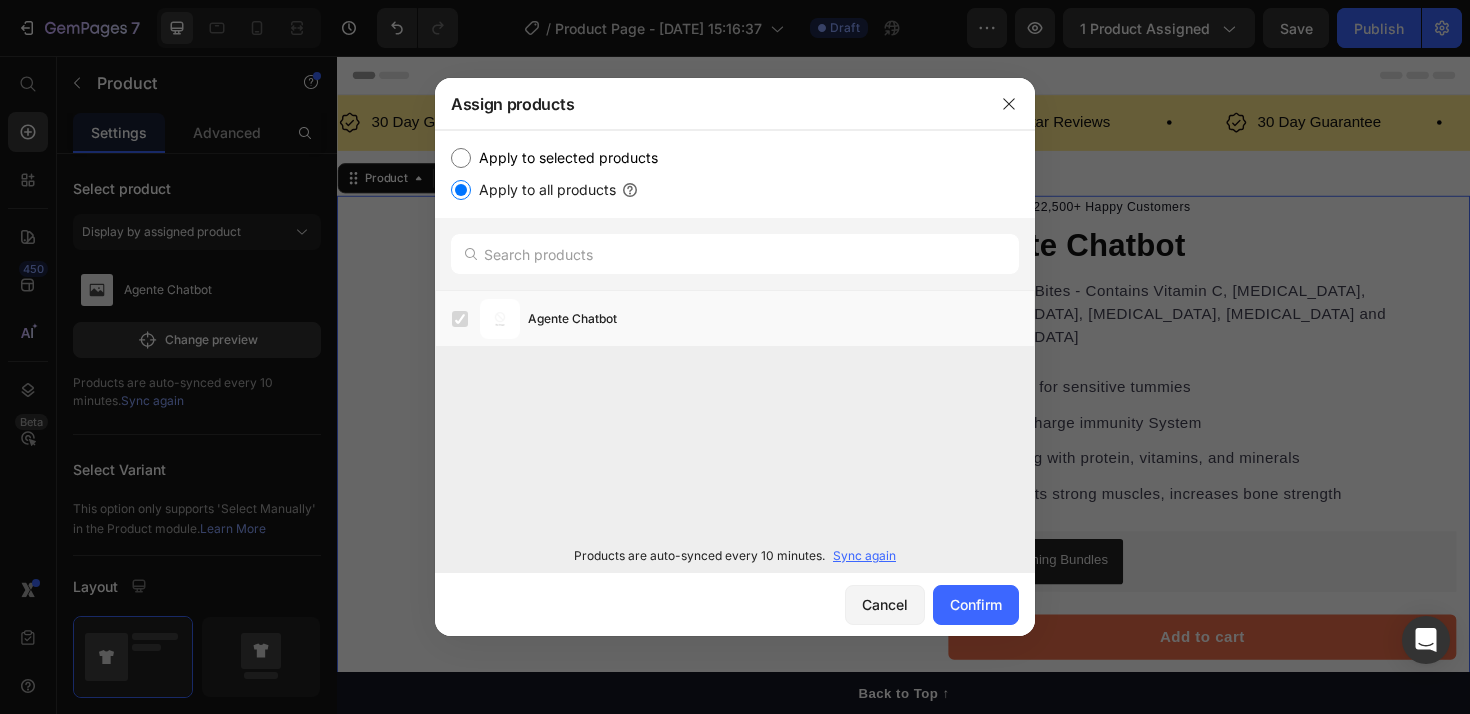 click on "Apply to all products" at bounding box center (461, 190) 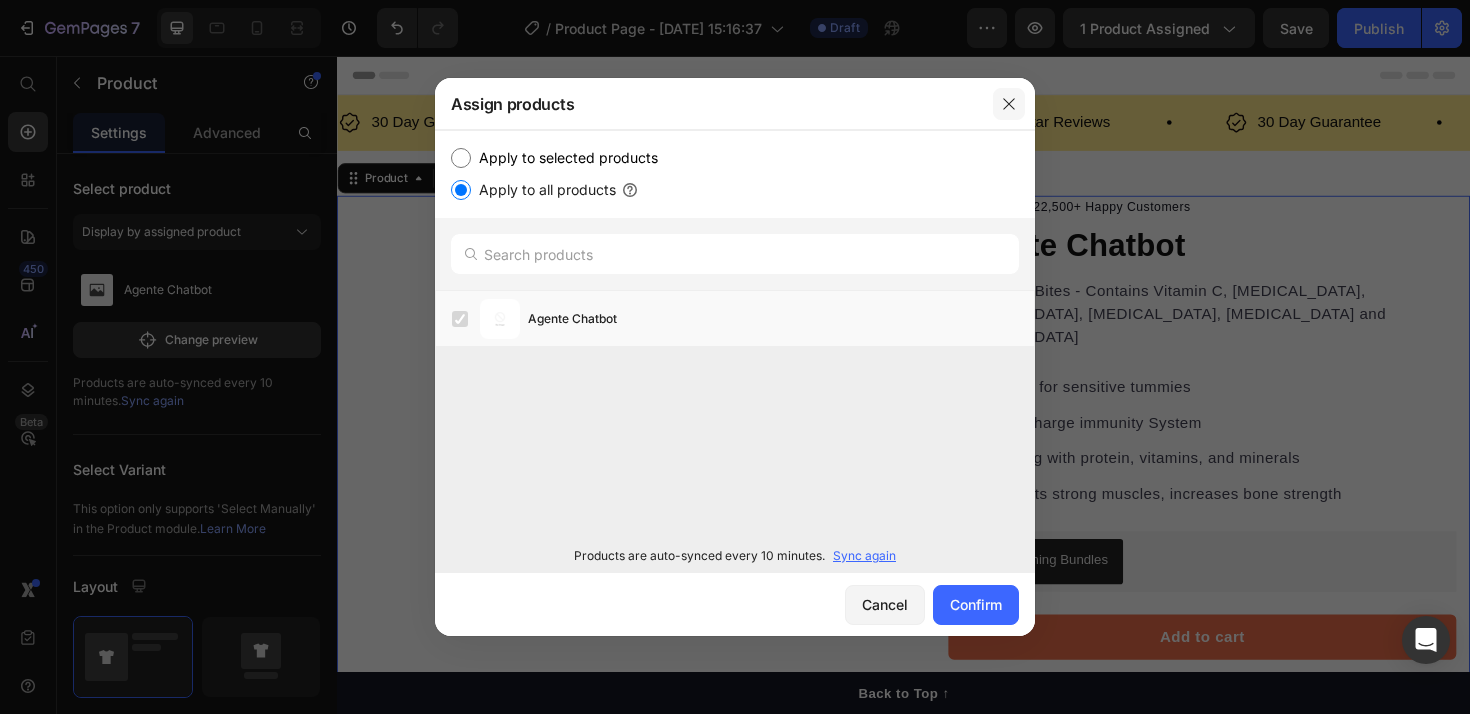 click 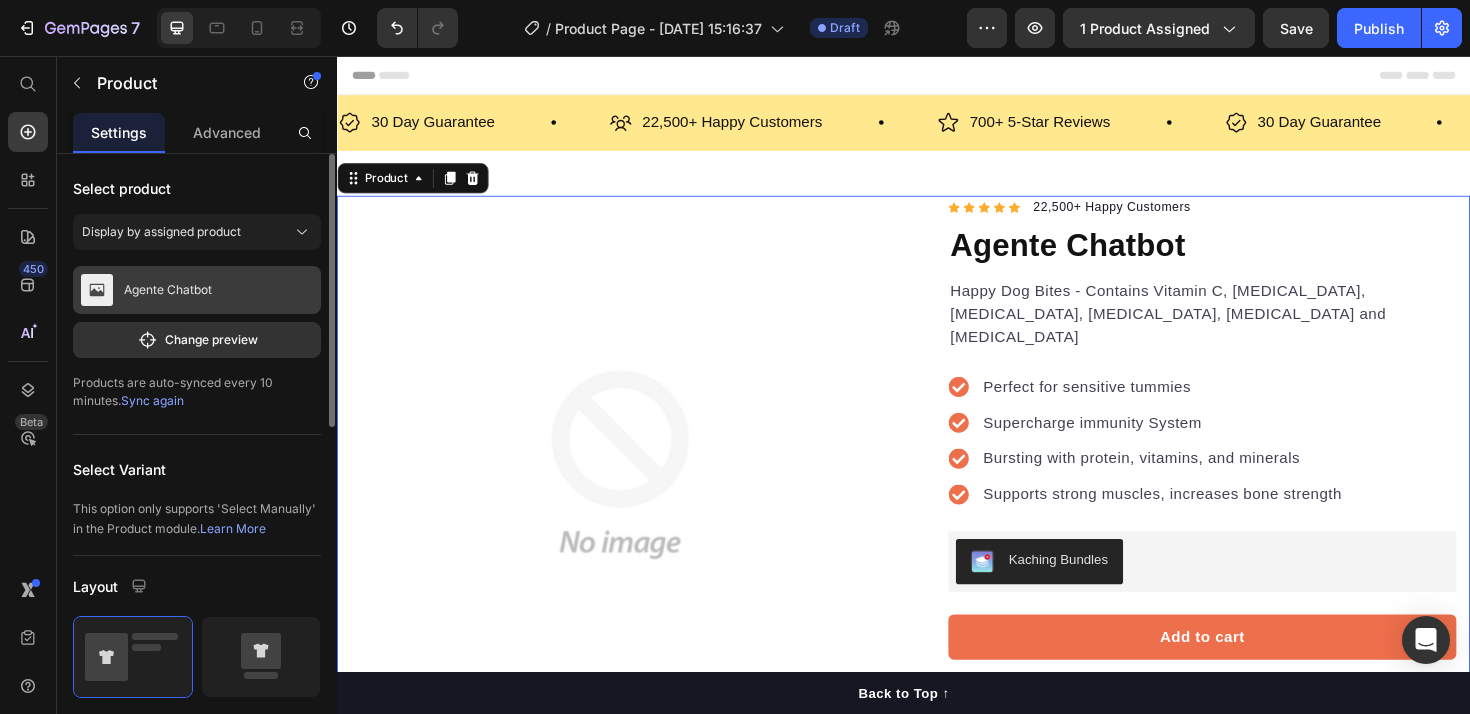 click on "Agente Chatbot" at bounding box center (197, 290) 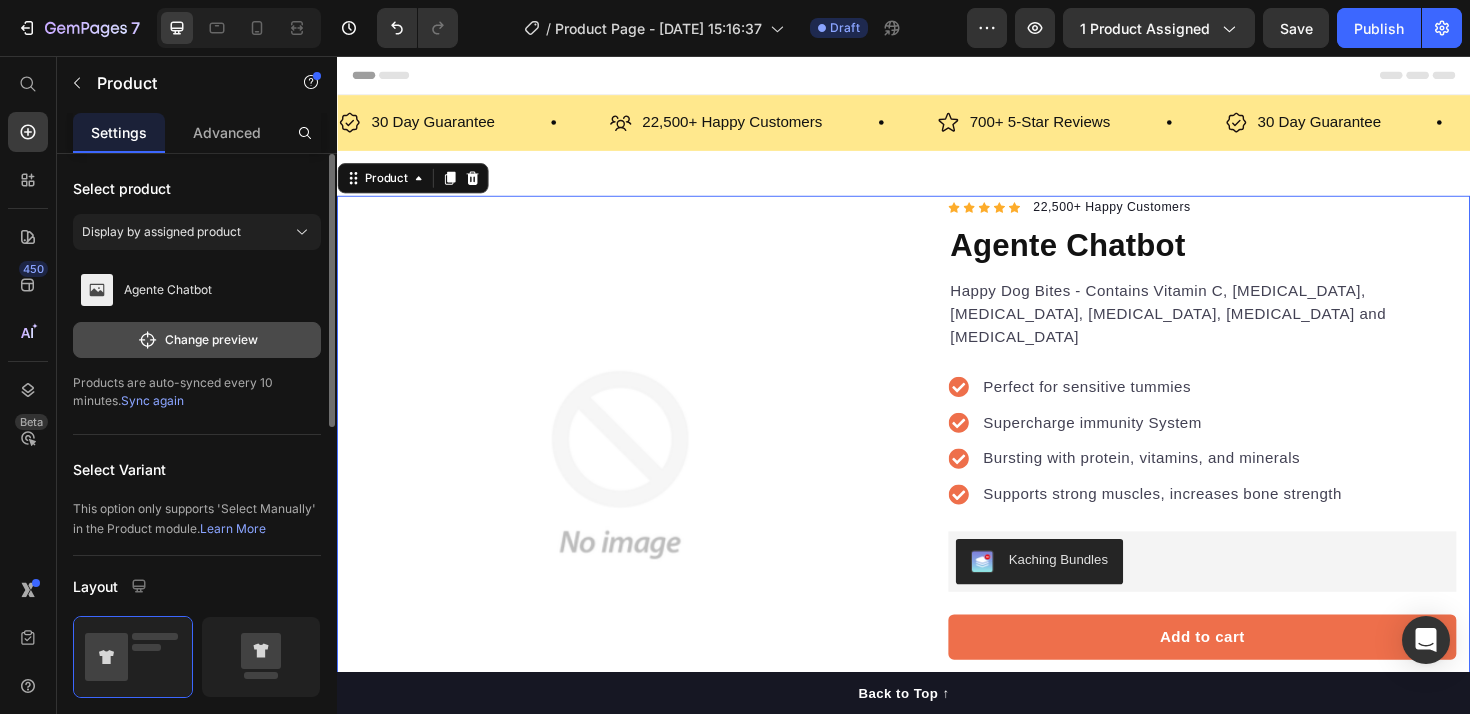 click on "Change preview" 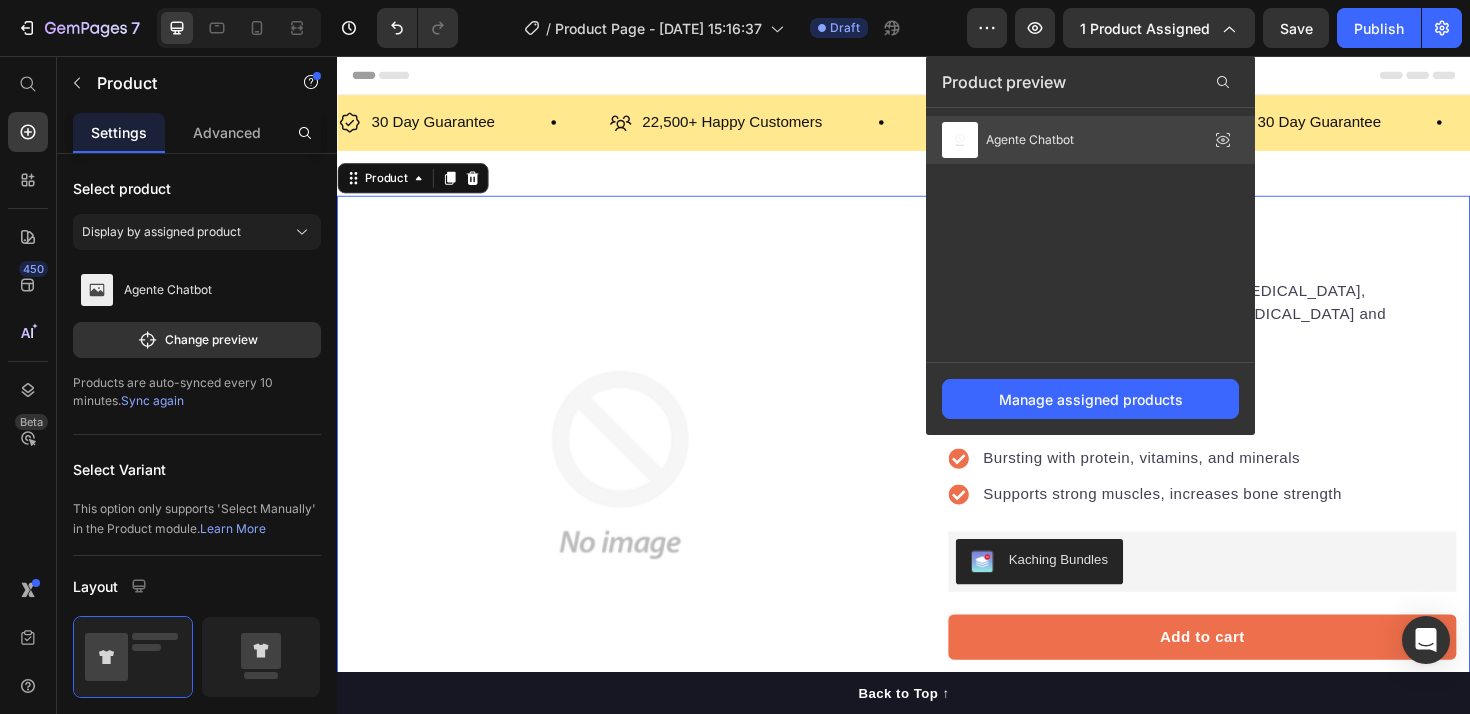 click on "Agente Chatbot" at bounding box center [1030, 140] 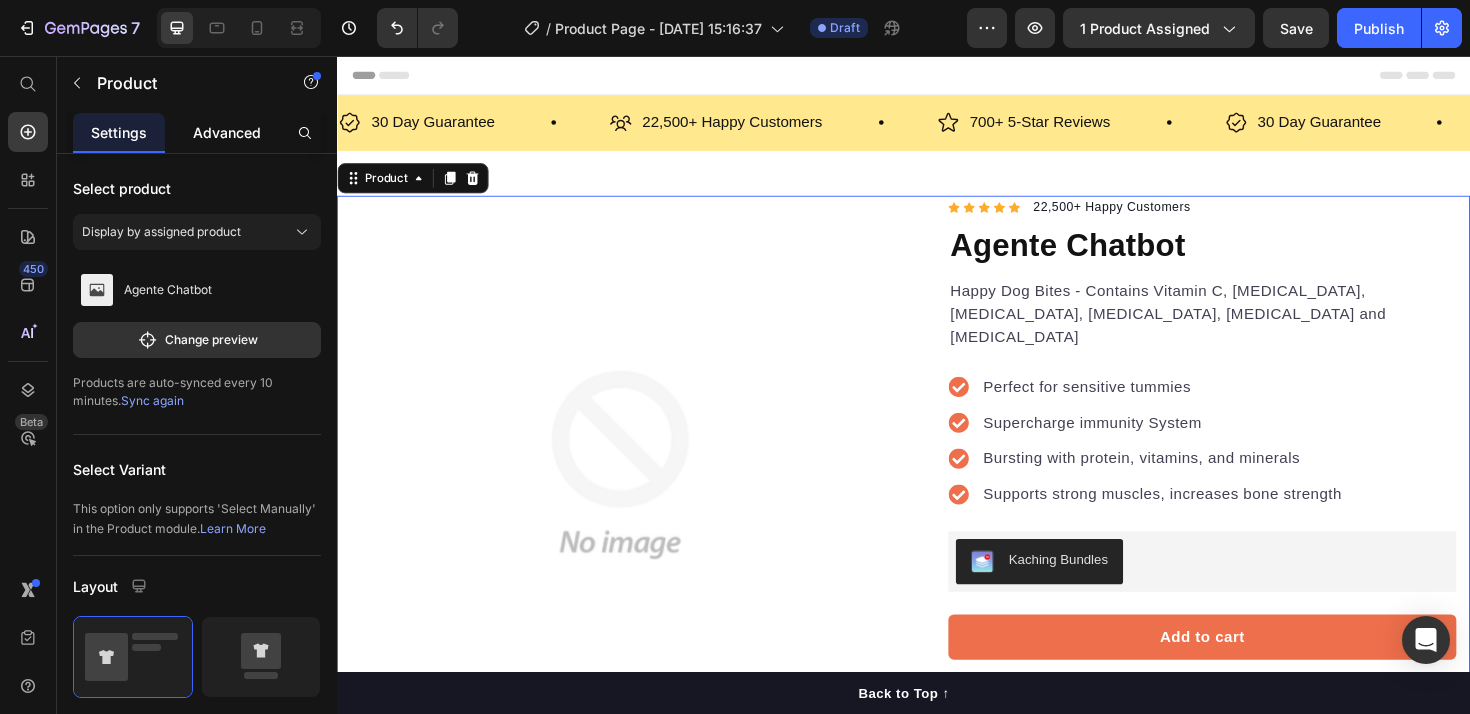 click on "Advanced" at bounding box center (227, 132) 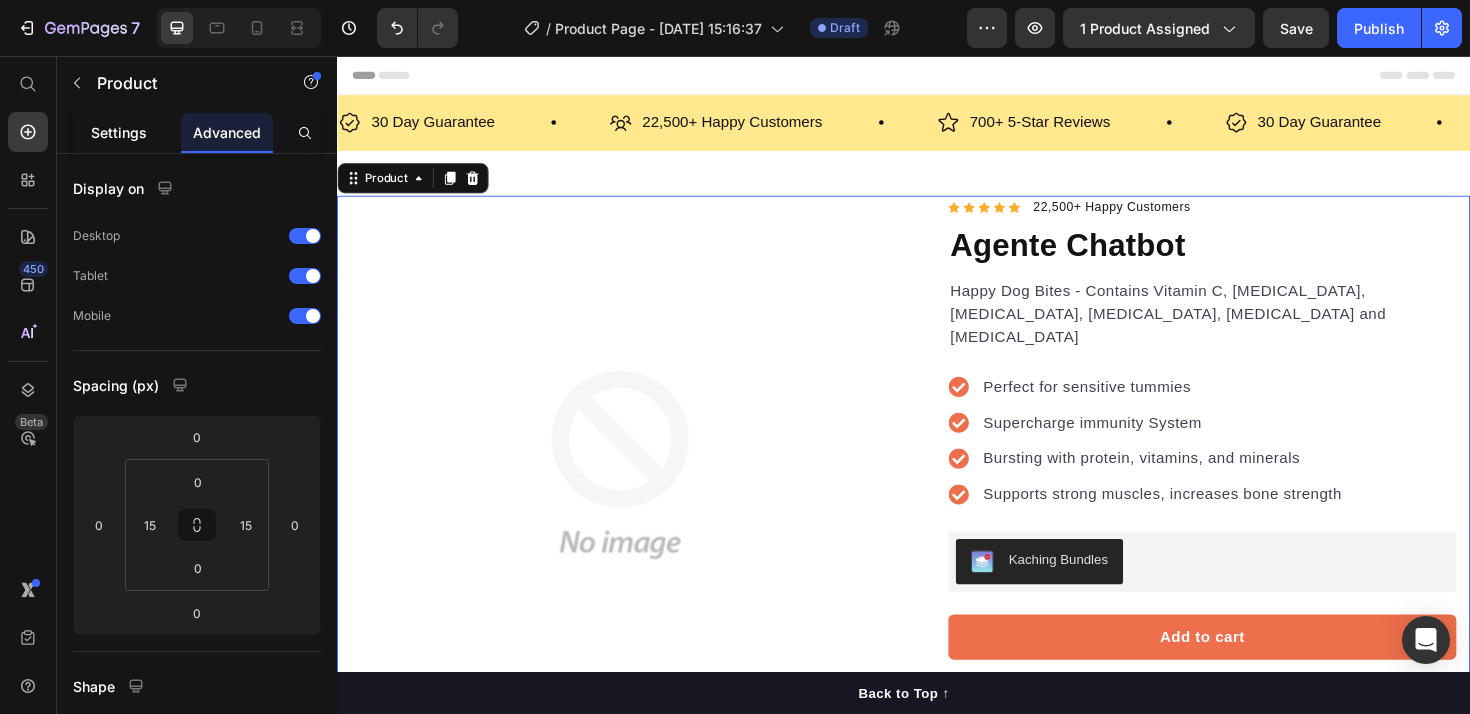 click on "Settings" 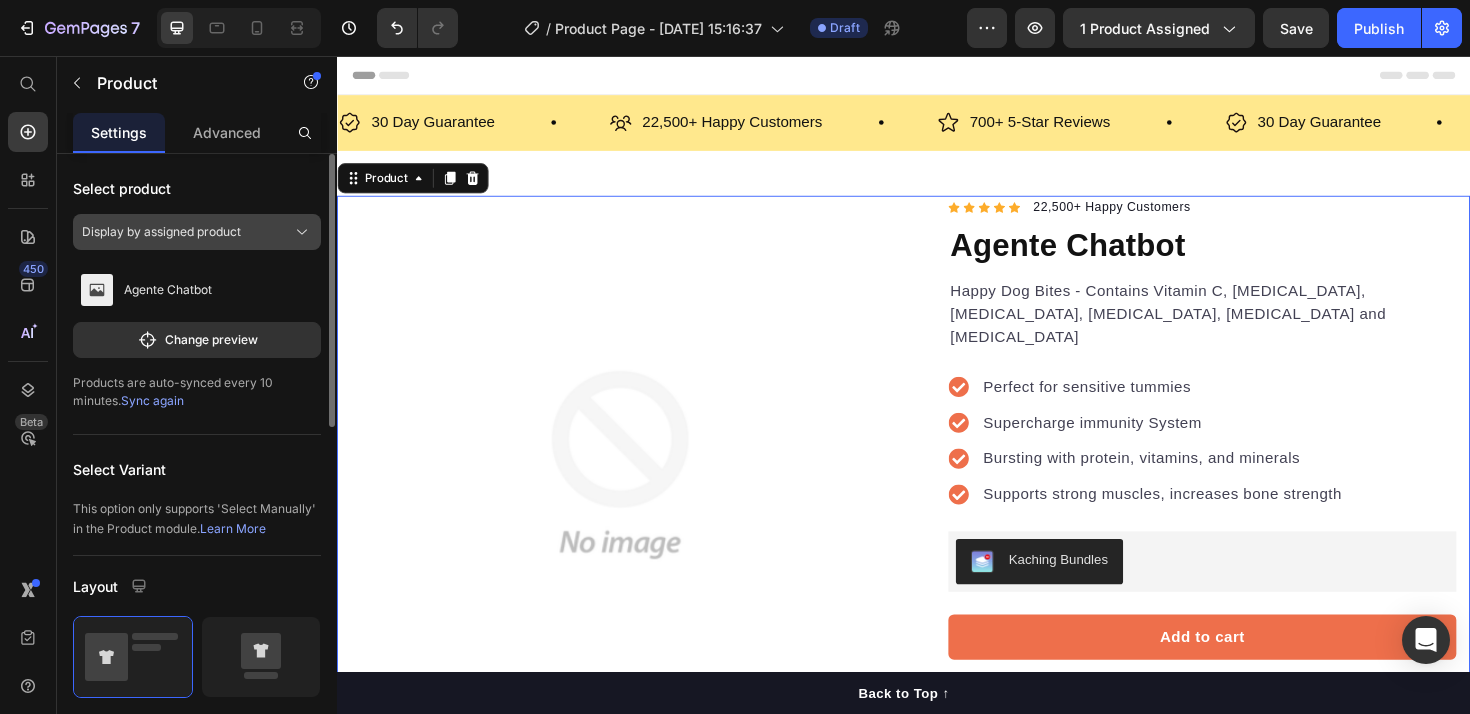 click on "Display by assigned product" at bounding box center [197, 232] 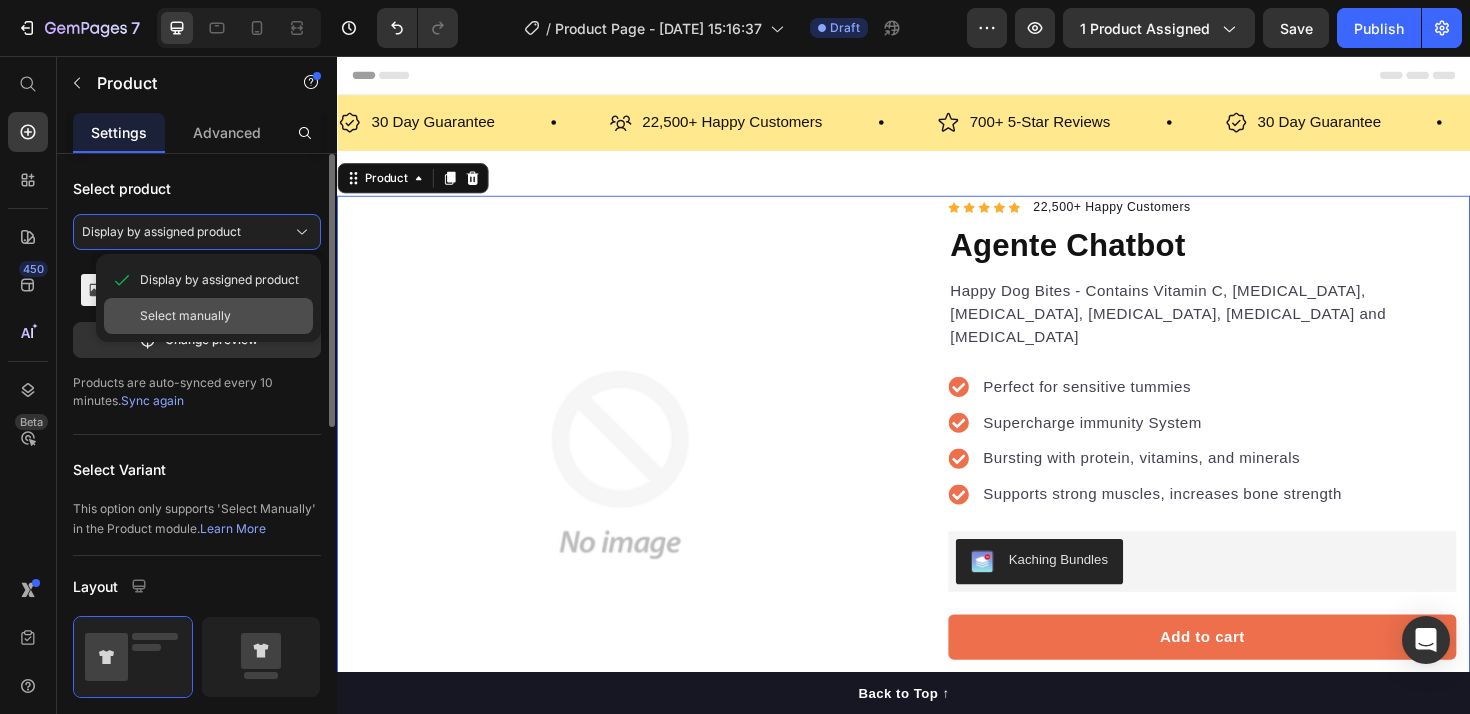click on "Select manually" at bounding box center [185, 316] 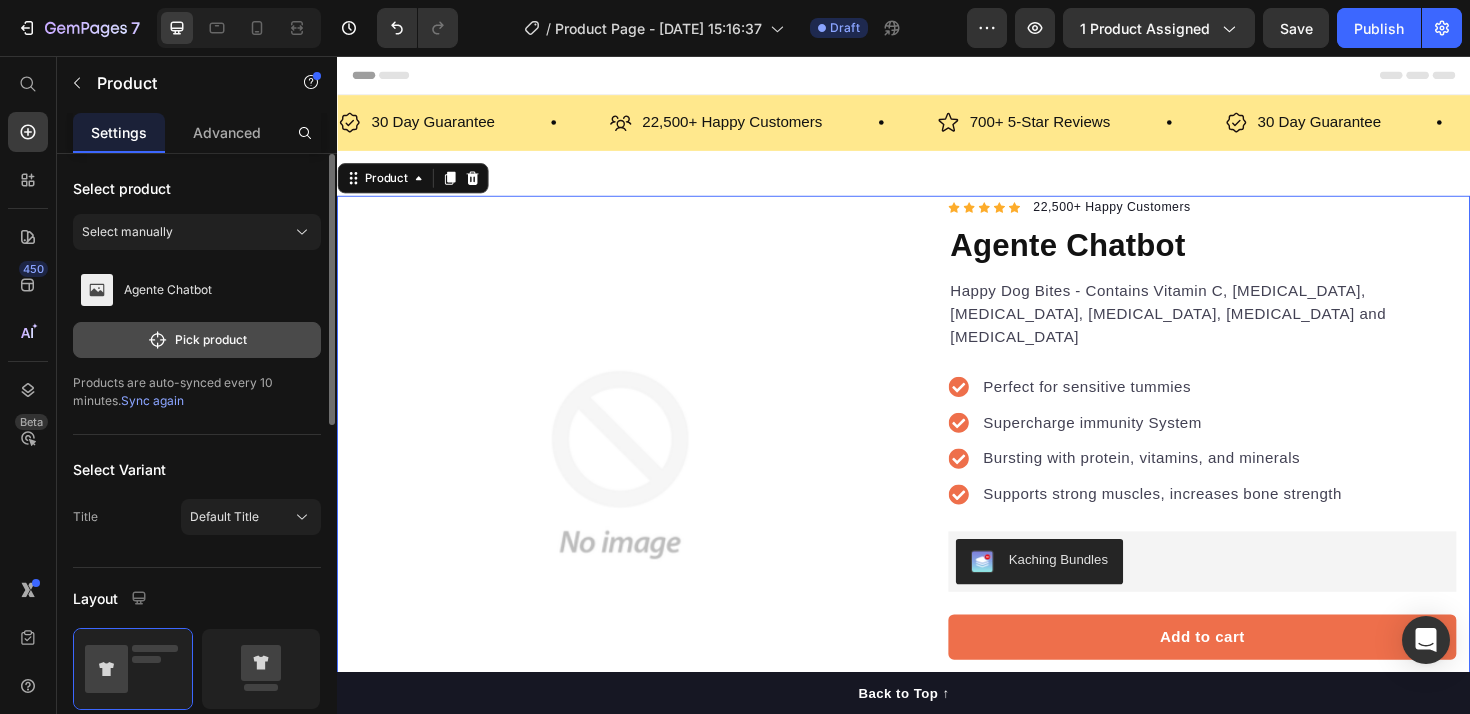 click on "Pick product" at bounding box center (197, 340) 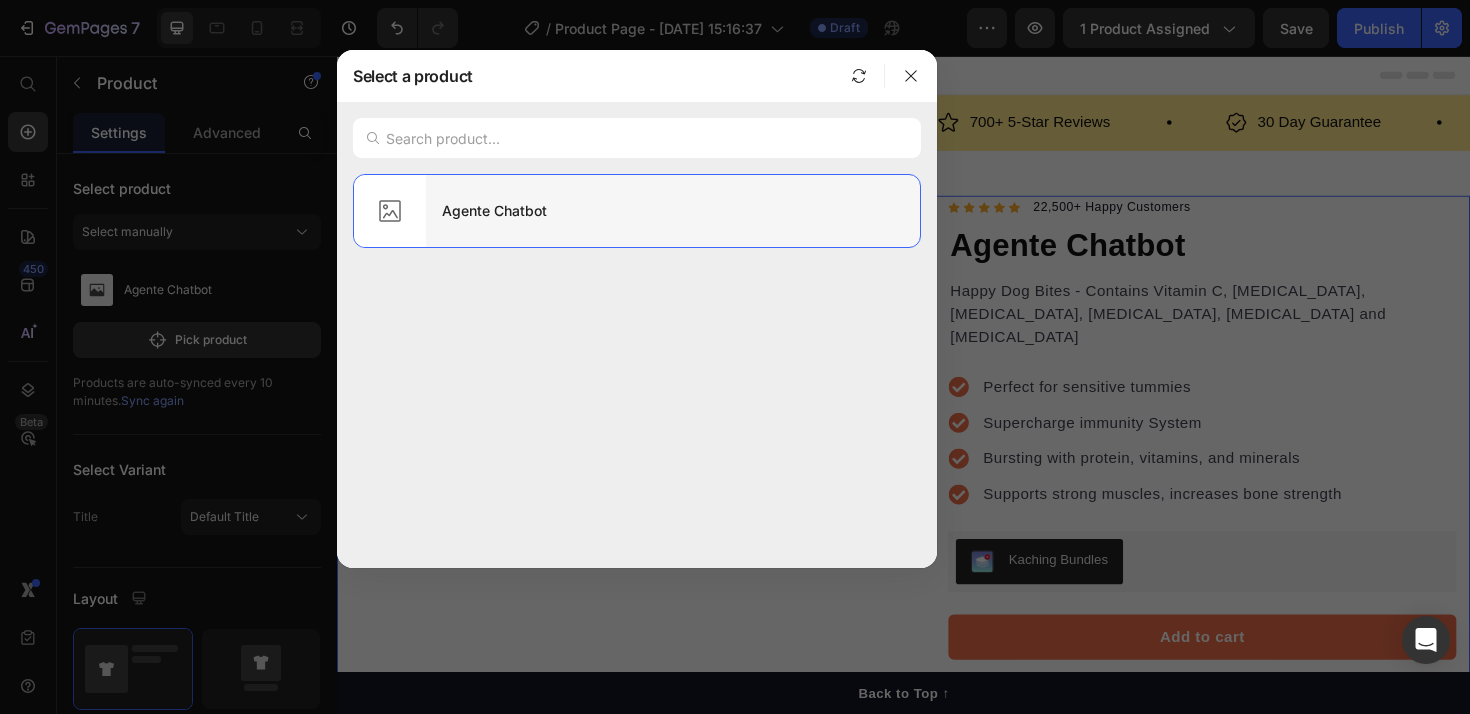 click on "Agente Chatbot" at bounding box center (673, 211) 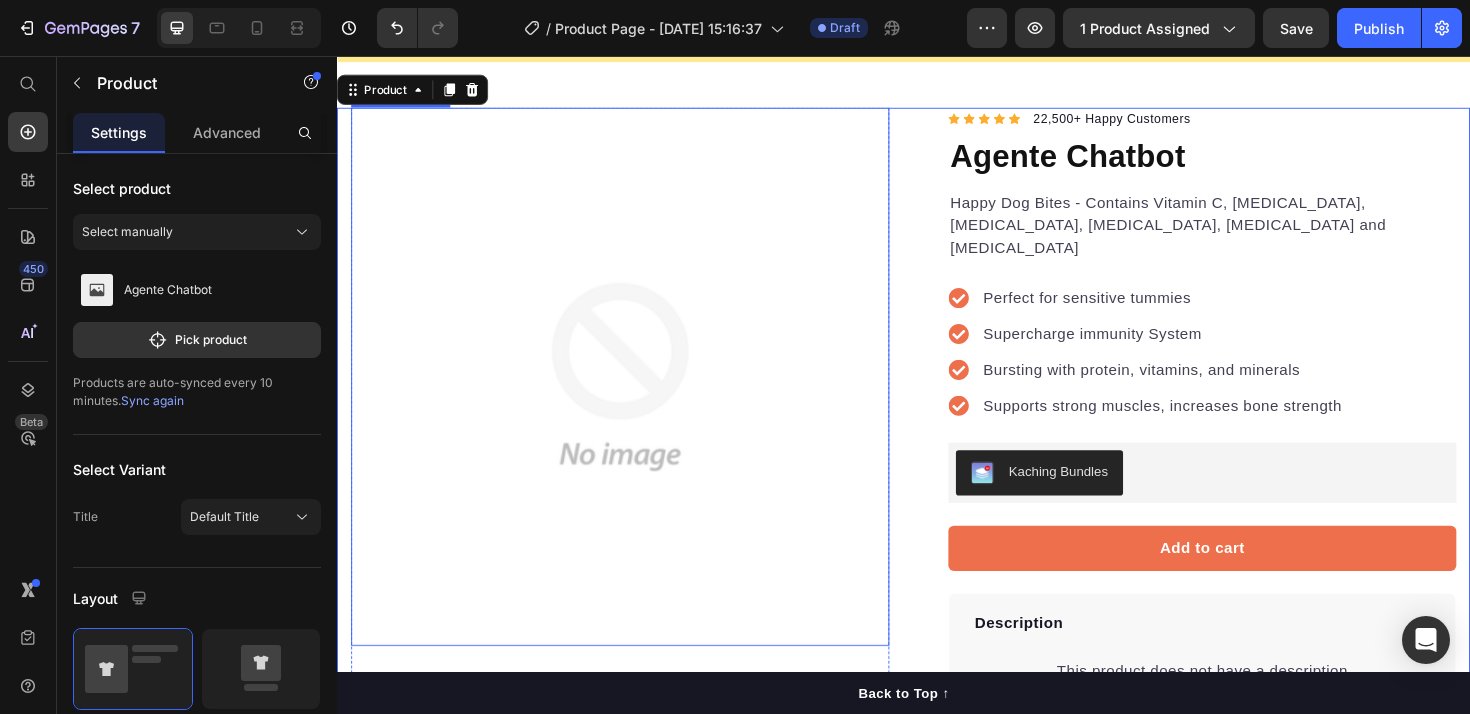 scroll, scrollTop: 248, scrollLeft: 0, axis: vertical 